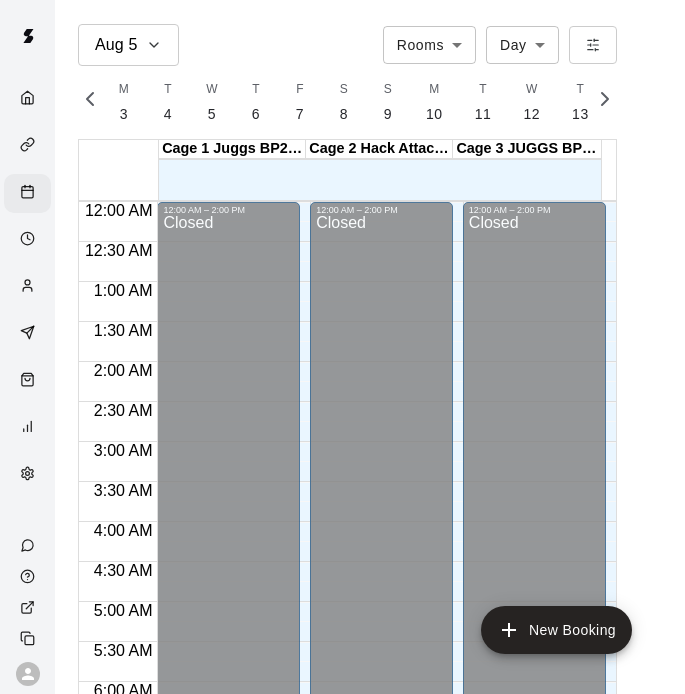scroll, scrollTop: 0, scrollLeft: 0, axis: both 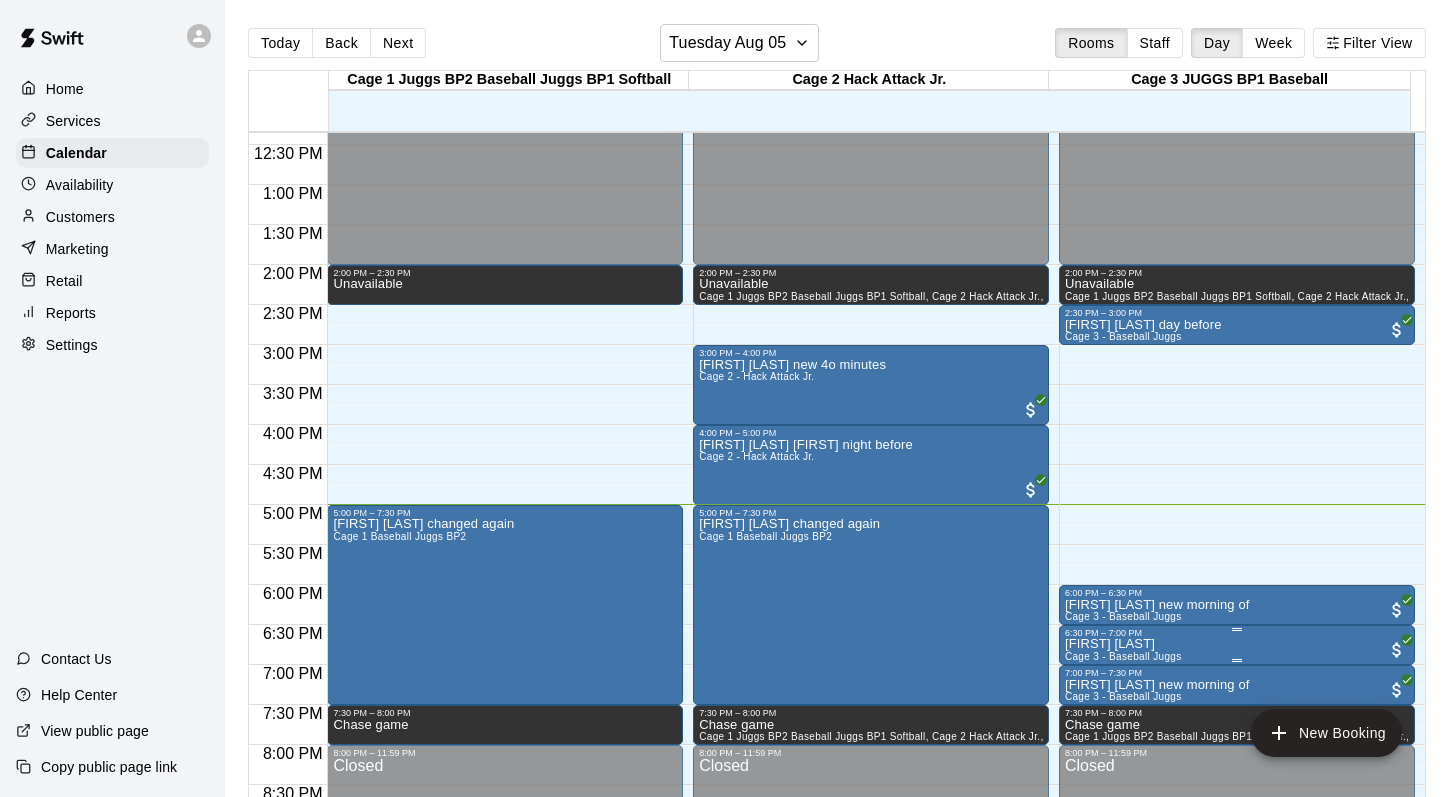 click on "6:30 PM – 7:00 PM" at bounding box center (1237, 633) 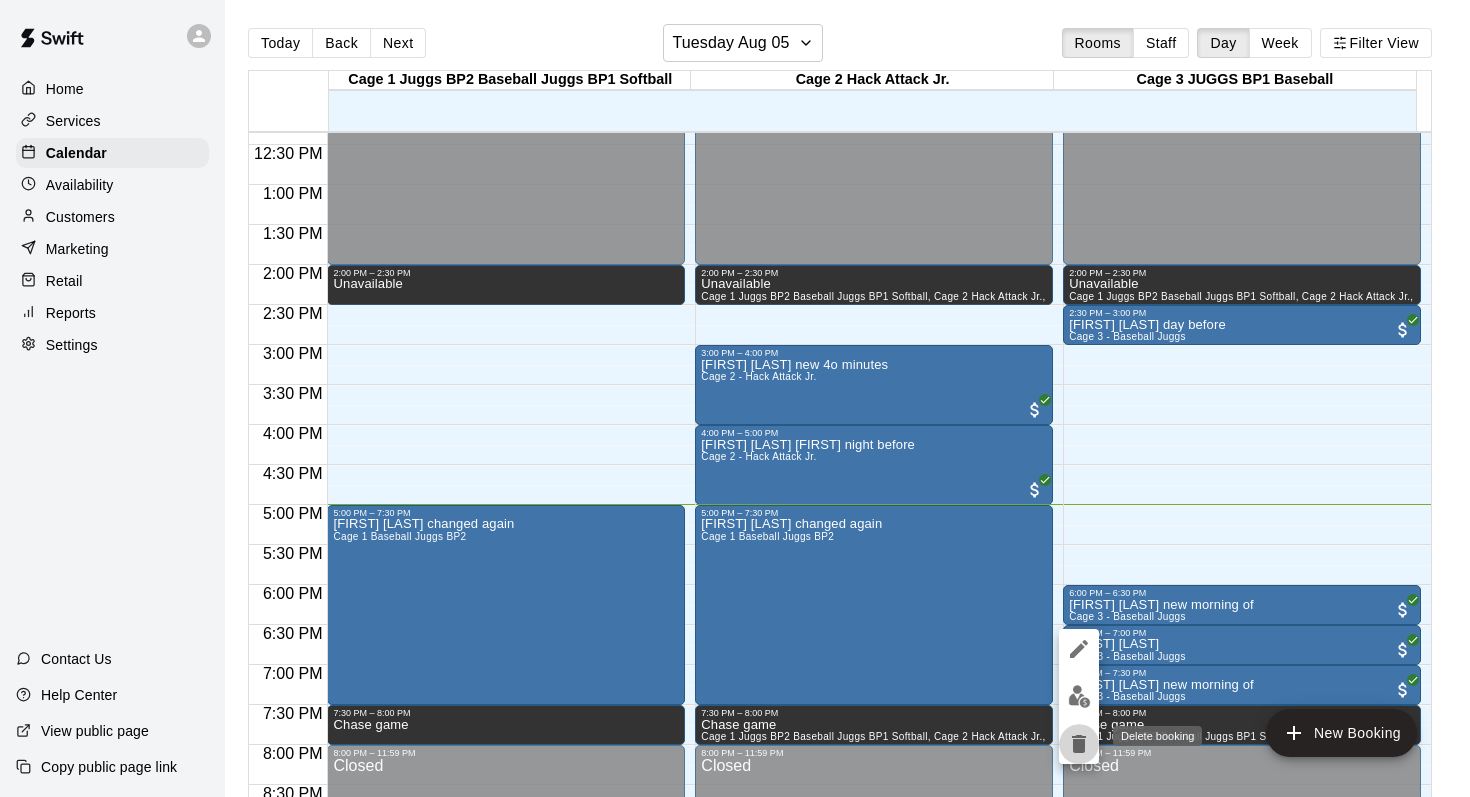 click 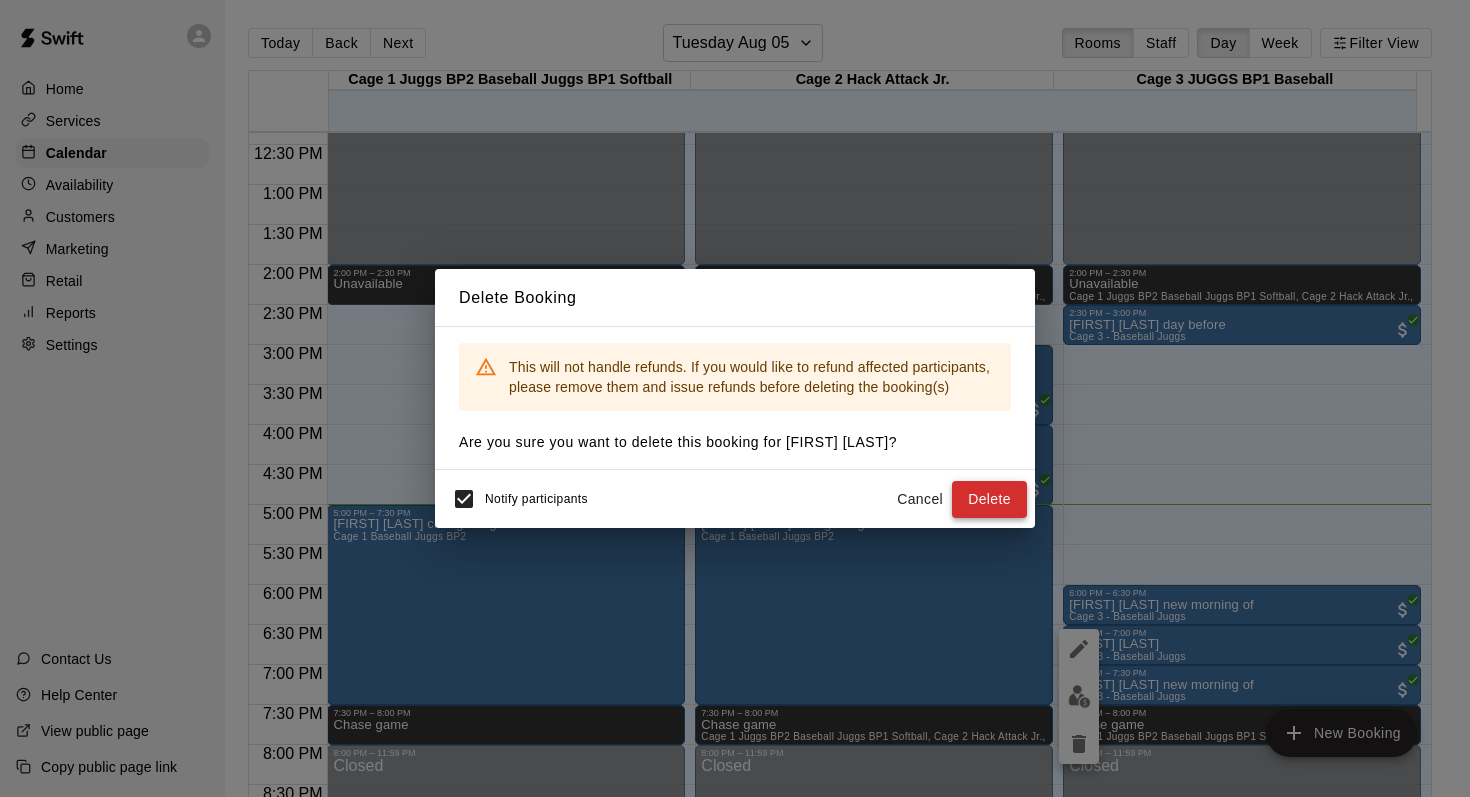 click on "Delete" at bounding box center (989, 499) 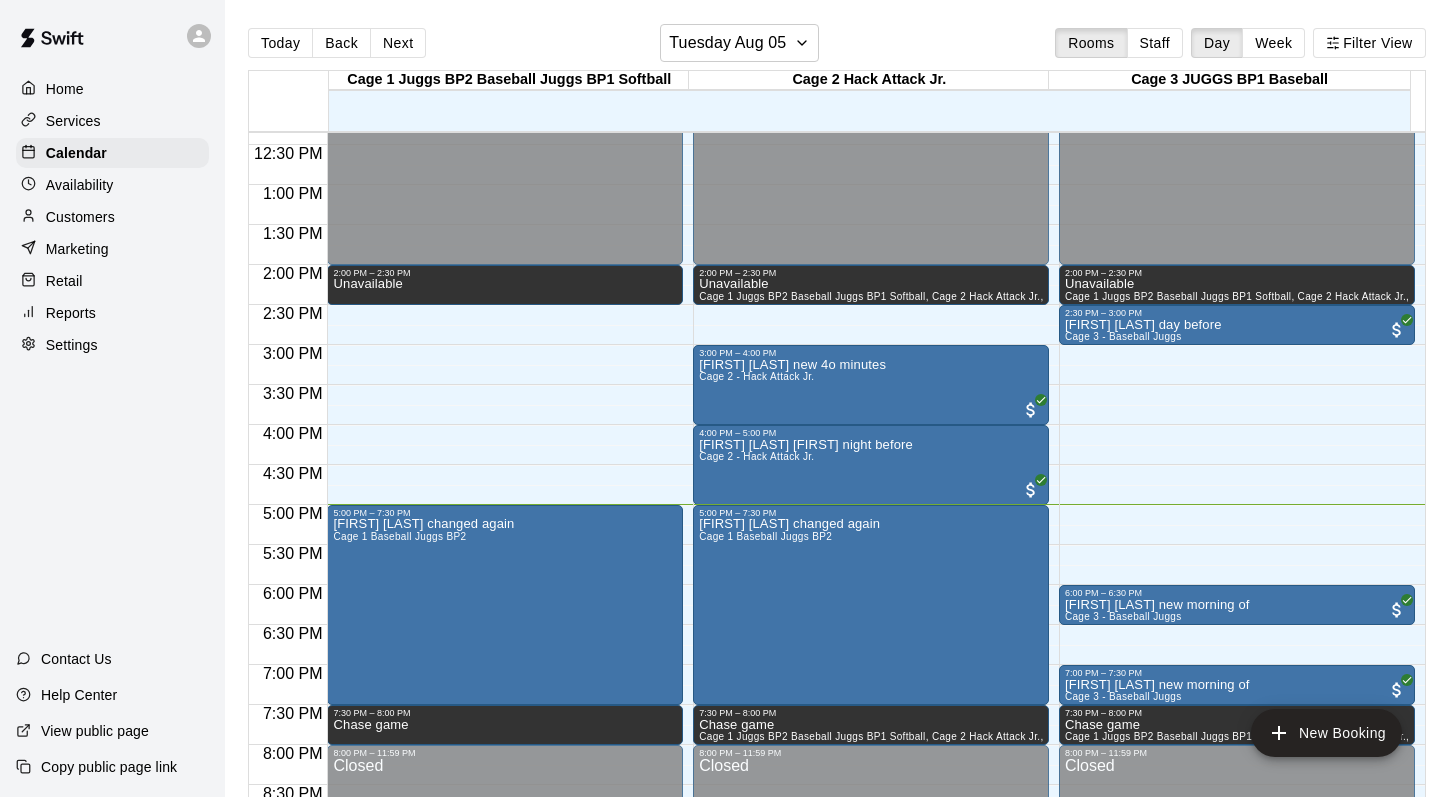 click on "Customers" at bounding box center (80, 217) 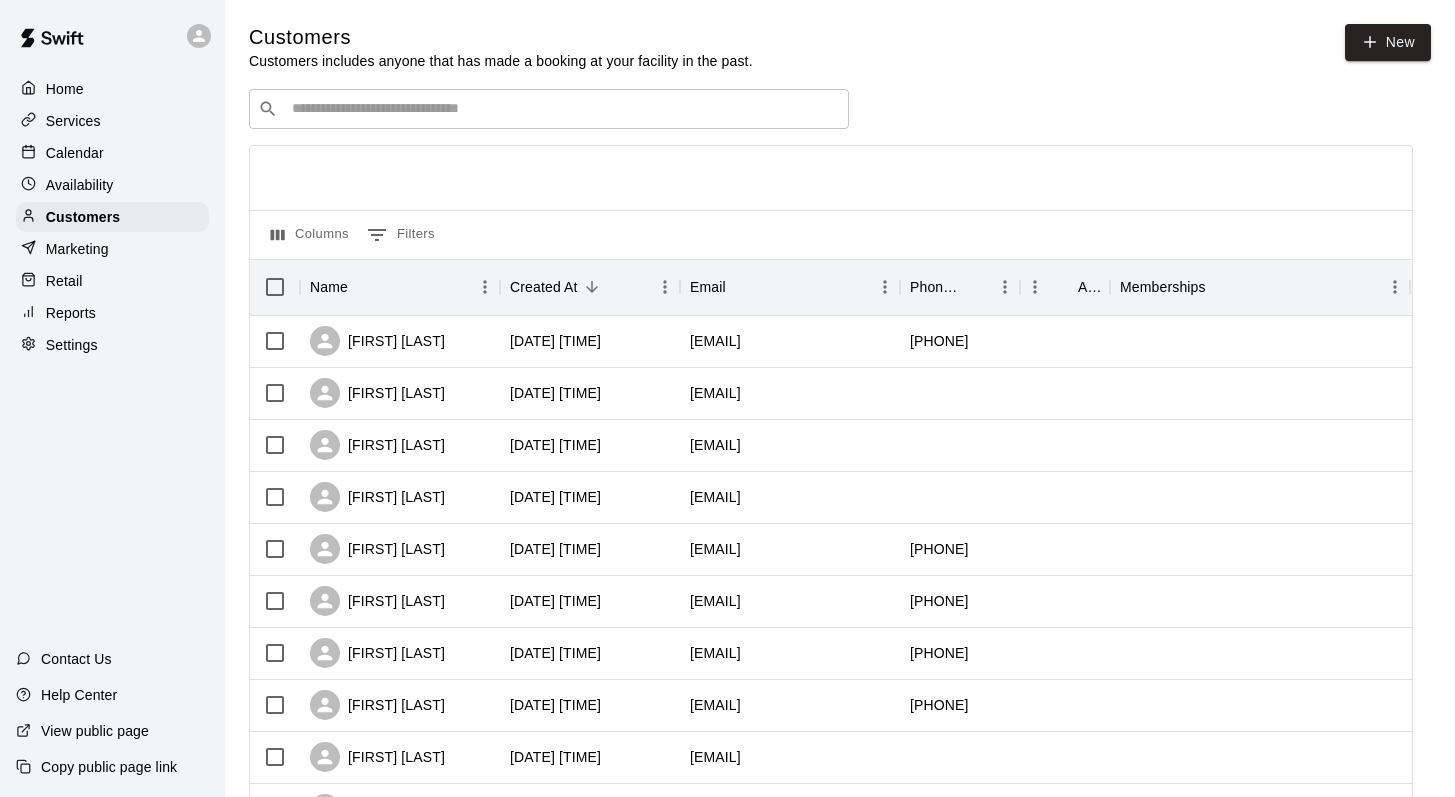 click at bounding box center (563, 109) 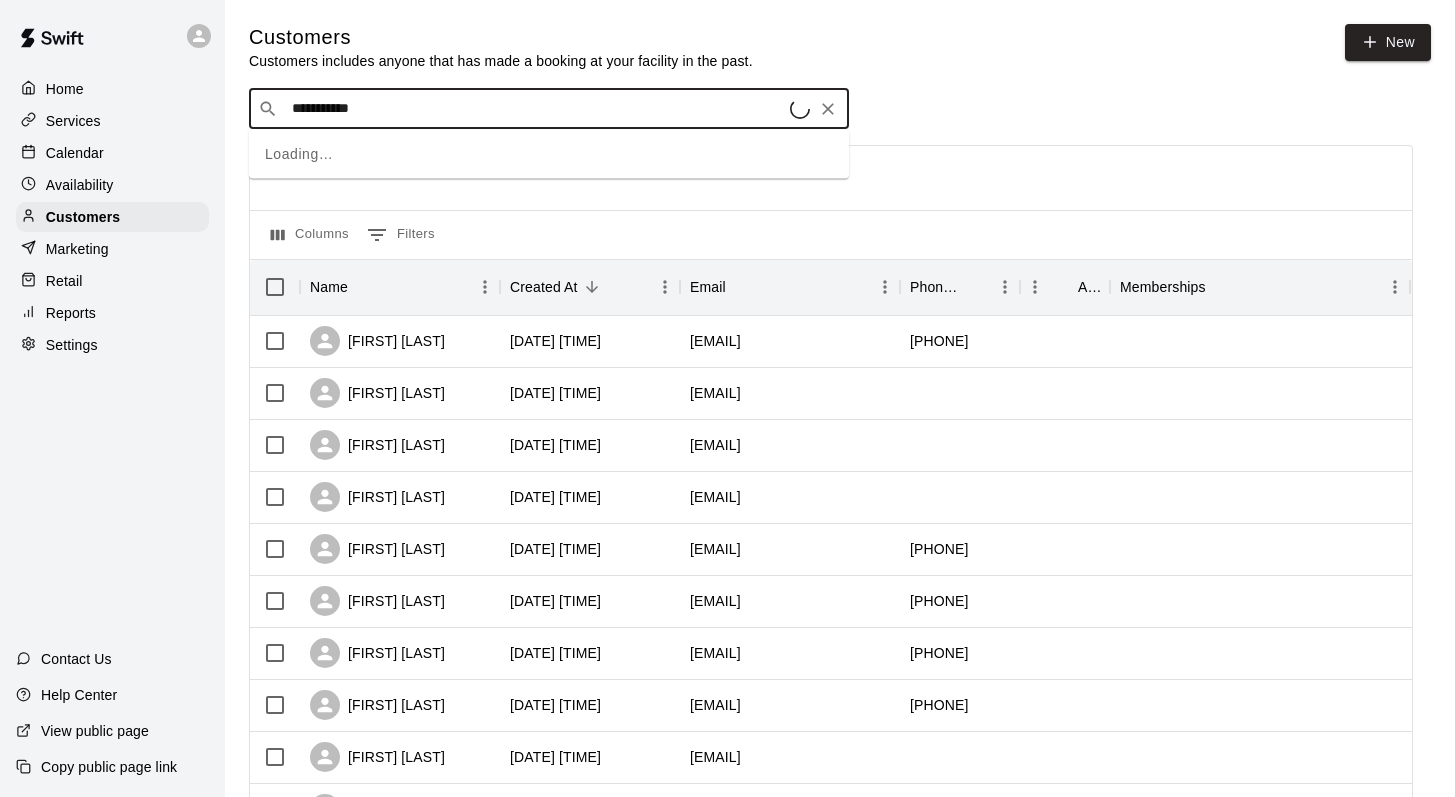 type on "**********" 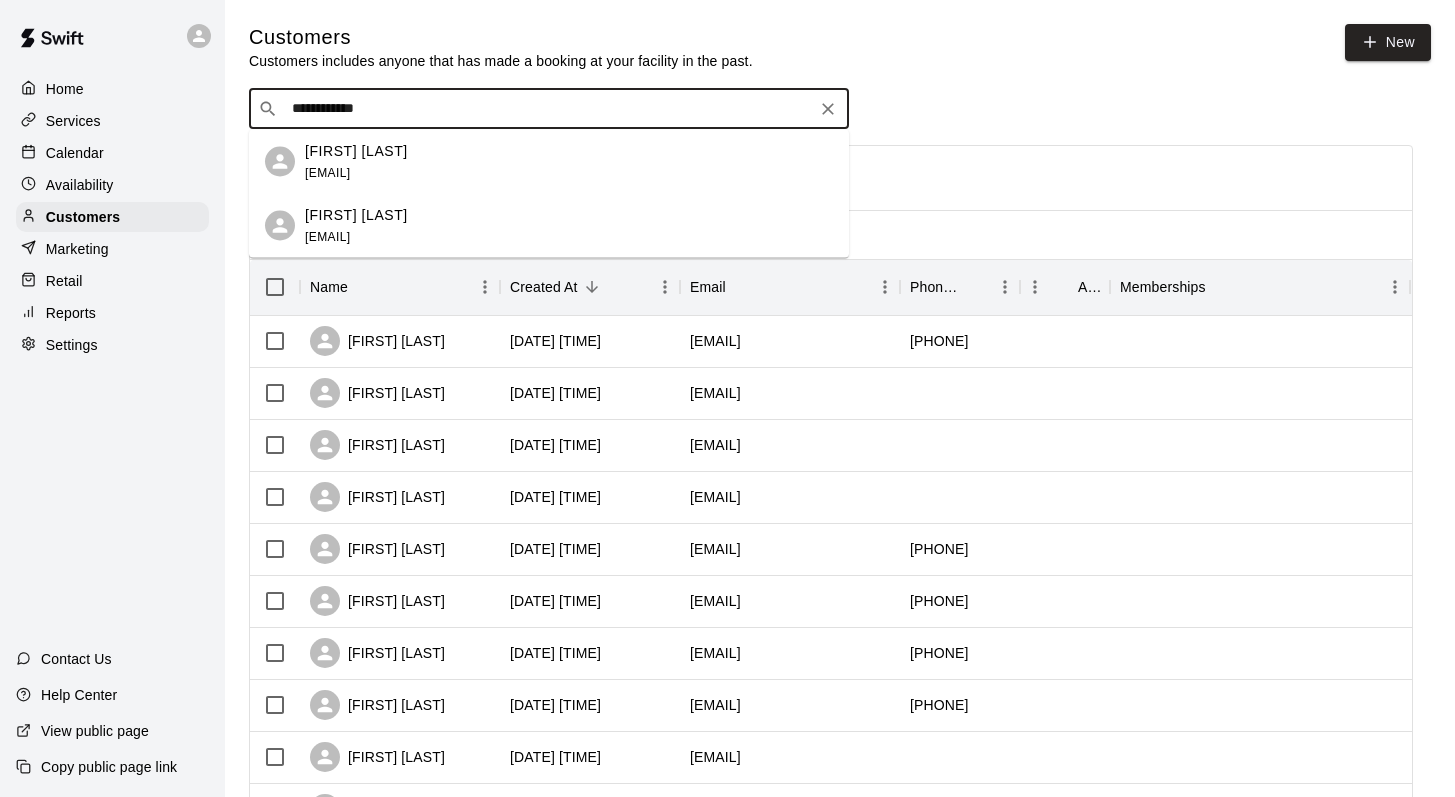 click on "[FIRST] [LAST]" at bounding box center [356, 150] 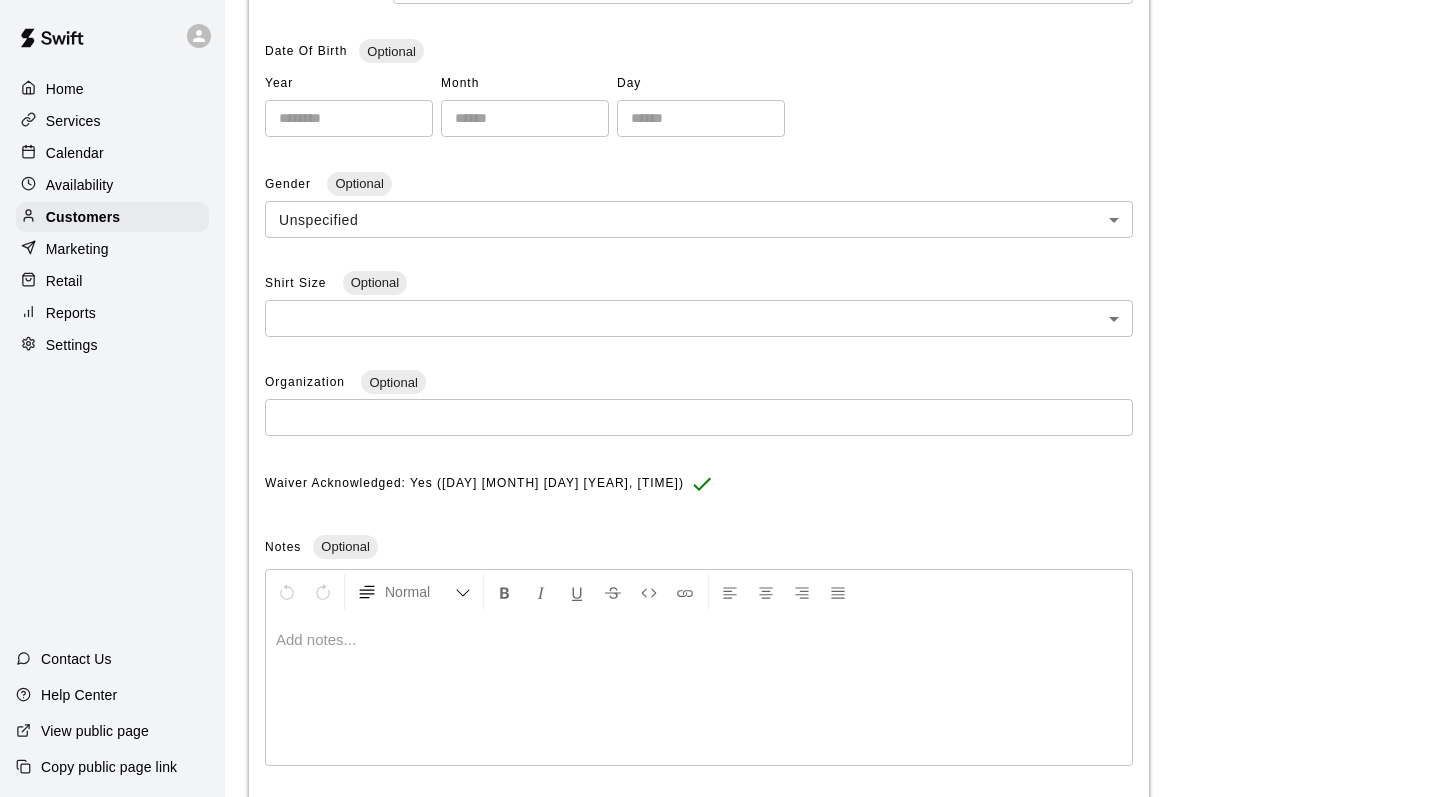 scroll, scrollTop: 429, scrollLeft: 0, axis: vertical 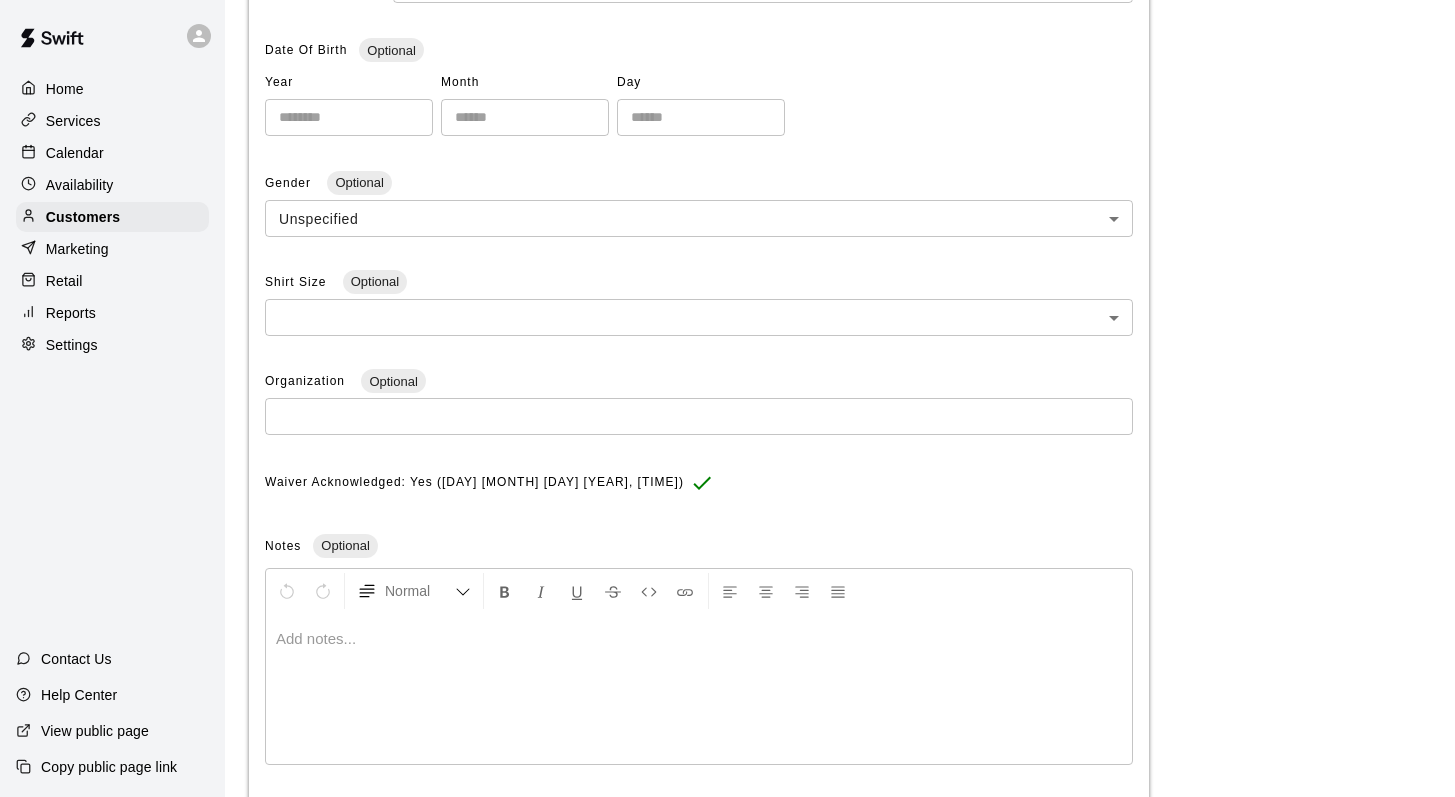 click at bounding box center [699, 689] 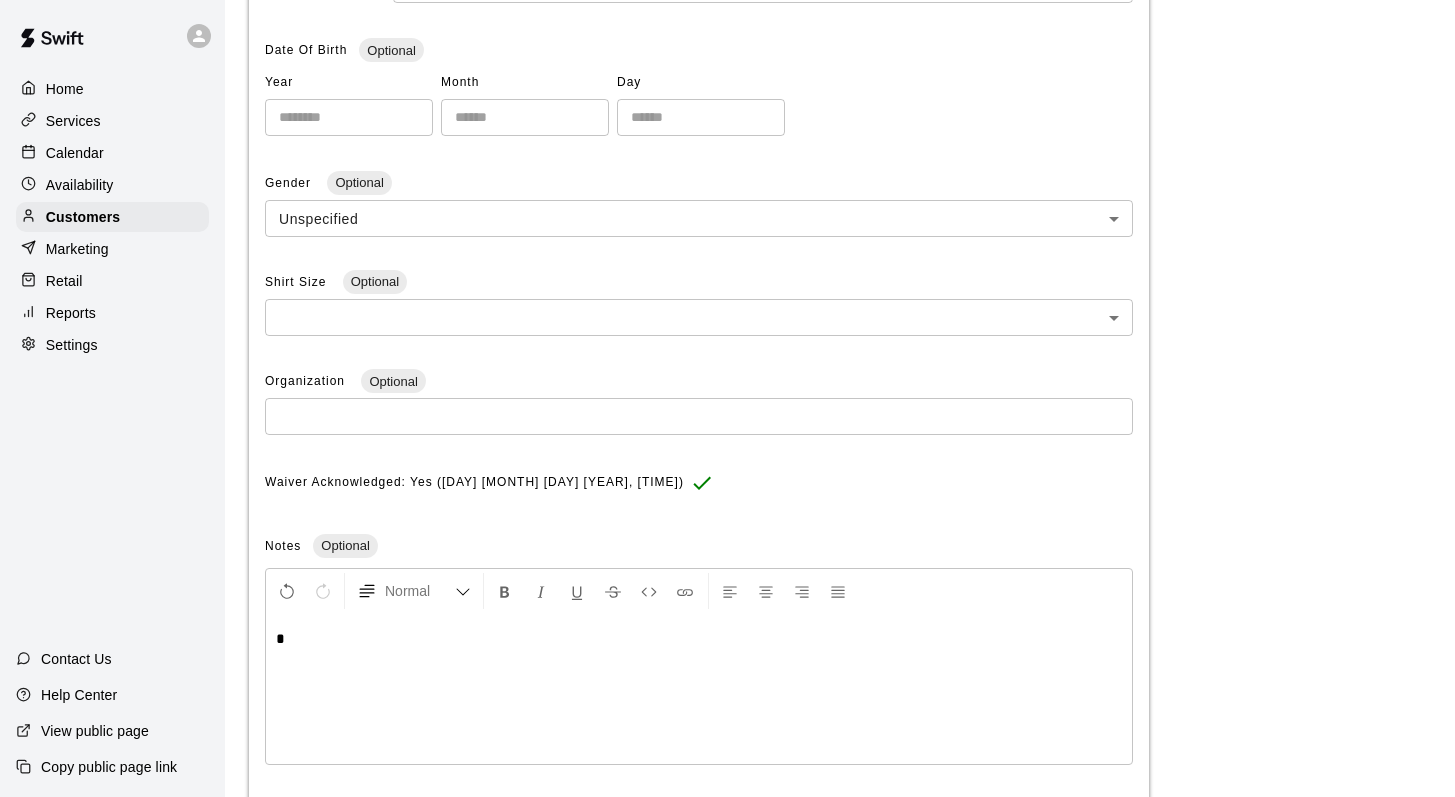 type 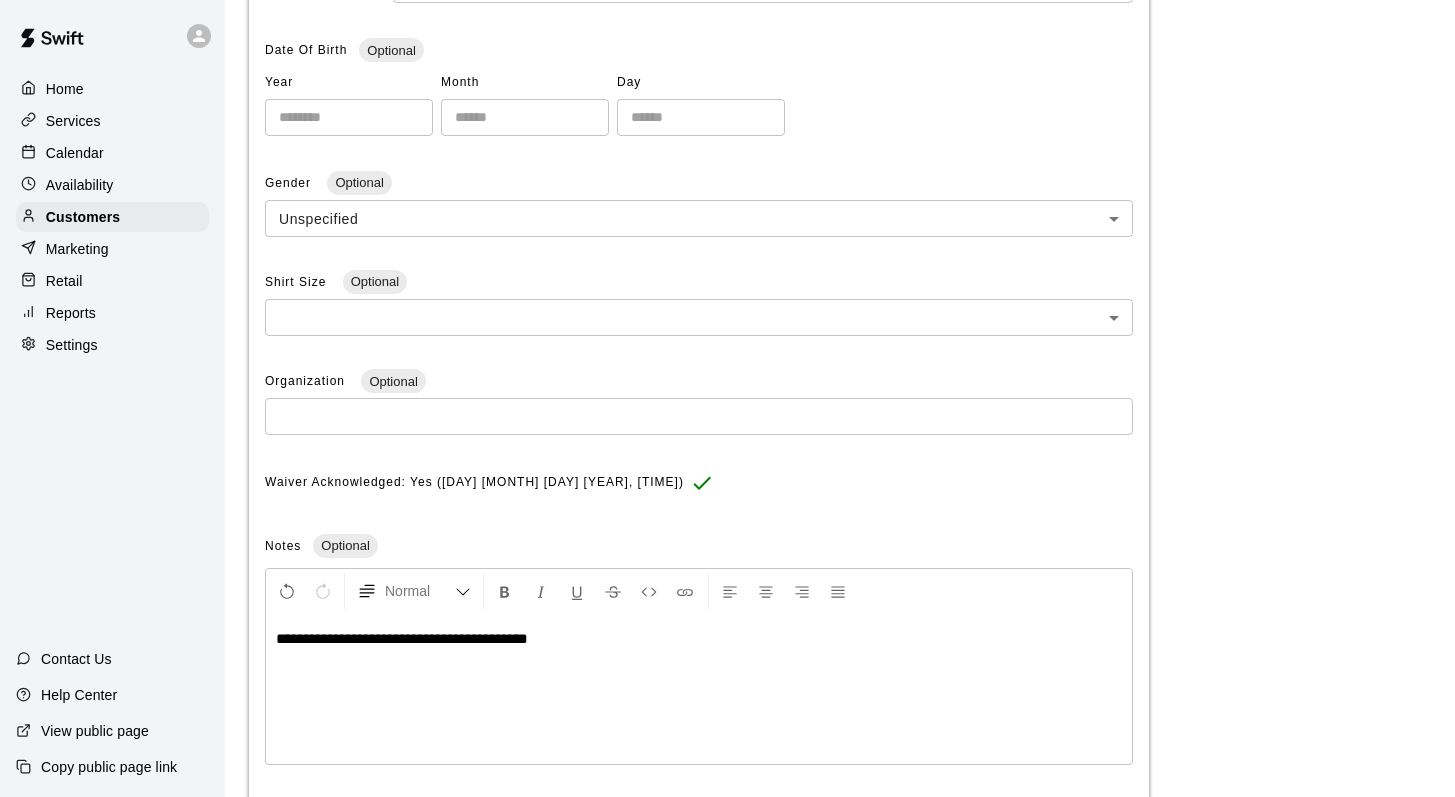 click on "**********" at bounding box center [402, 638] 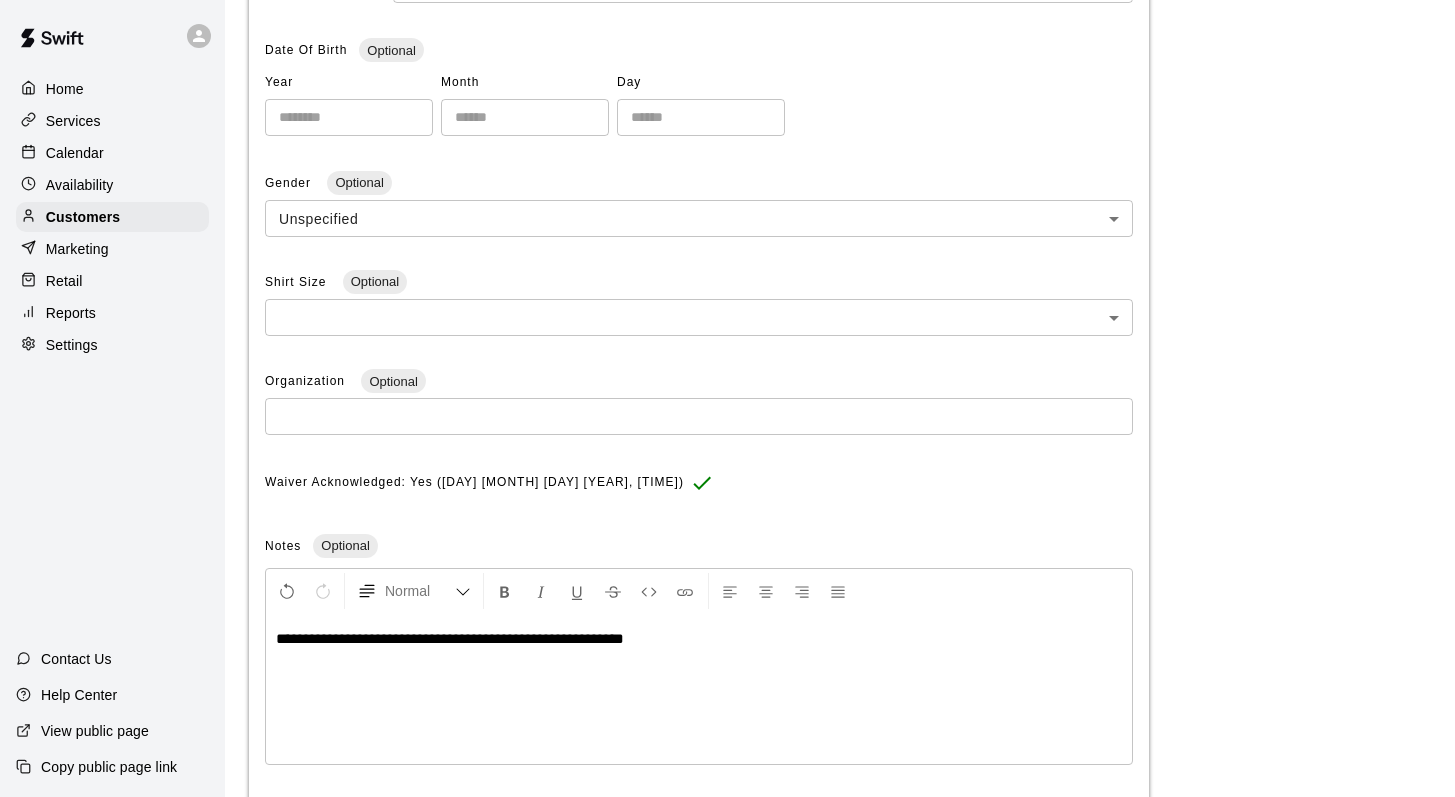 scroll, scrollTop: 546, scrollLeft: 0, axis: vertical 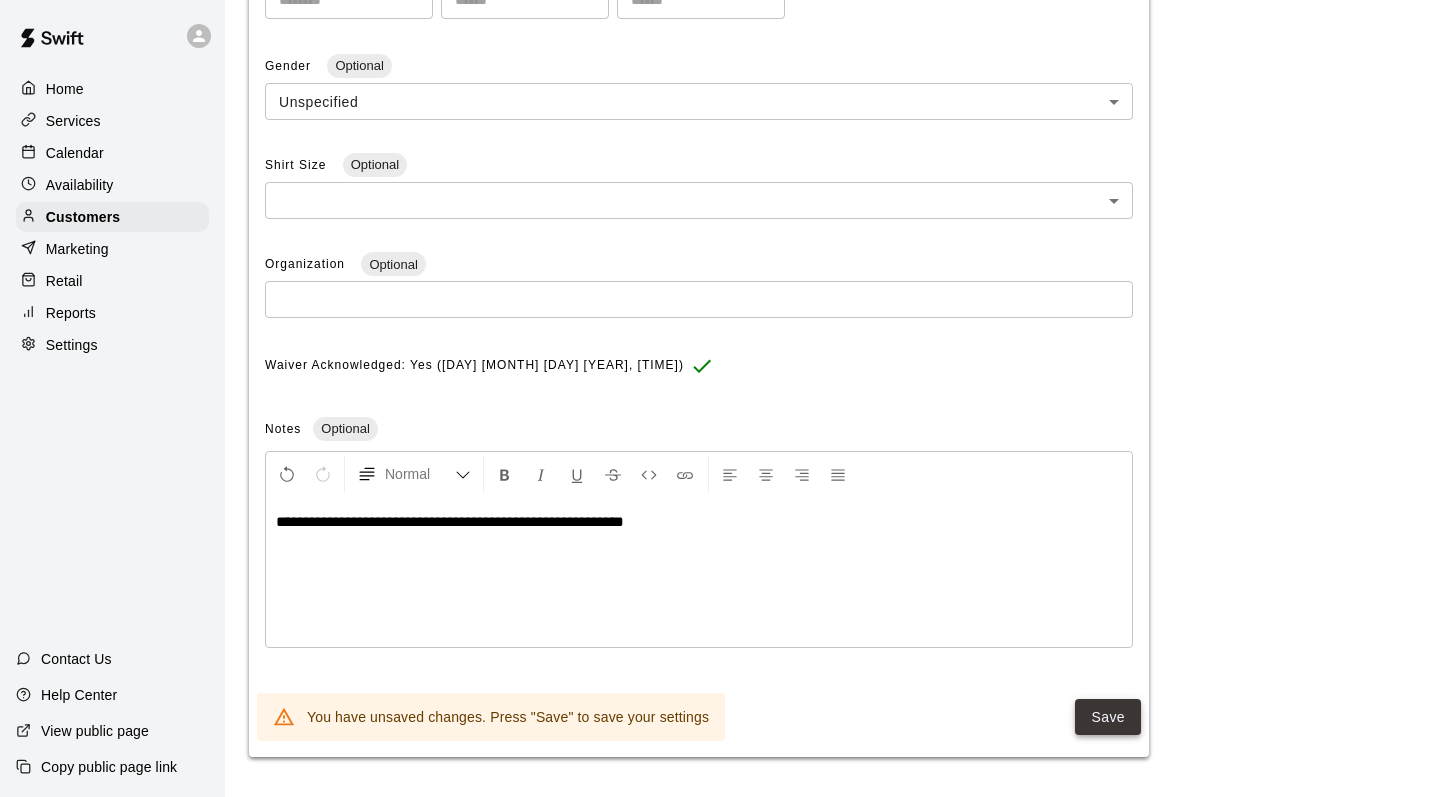 click on "Save" at bounding box center (1108, 717) 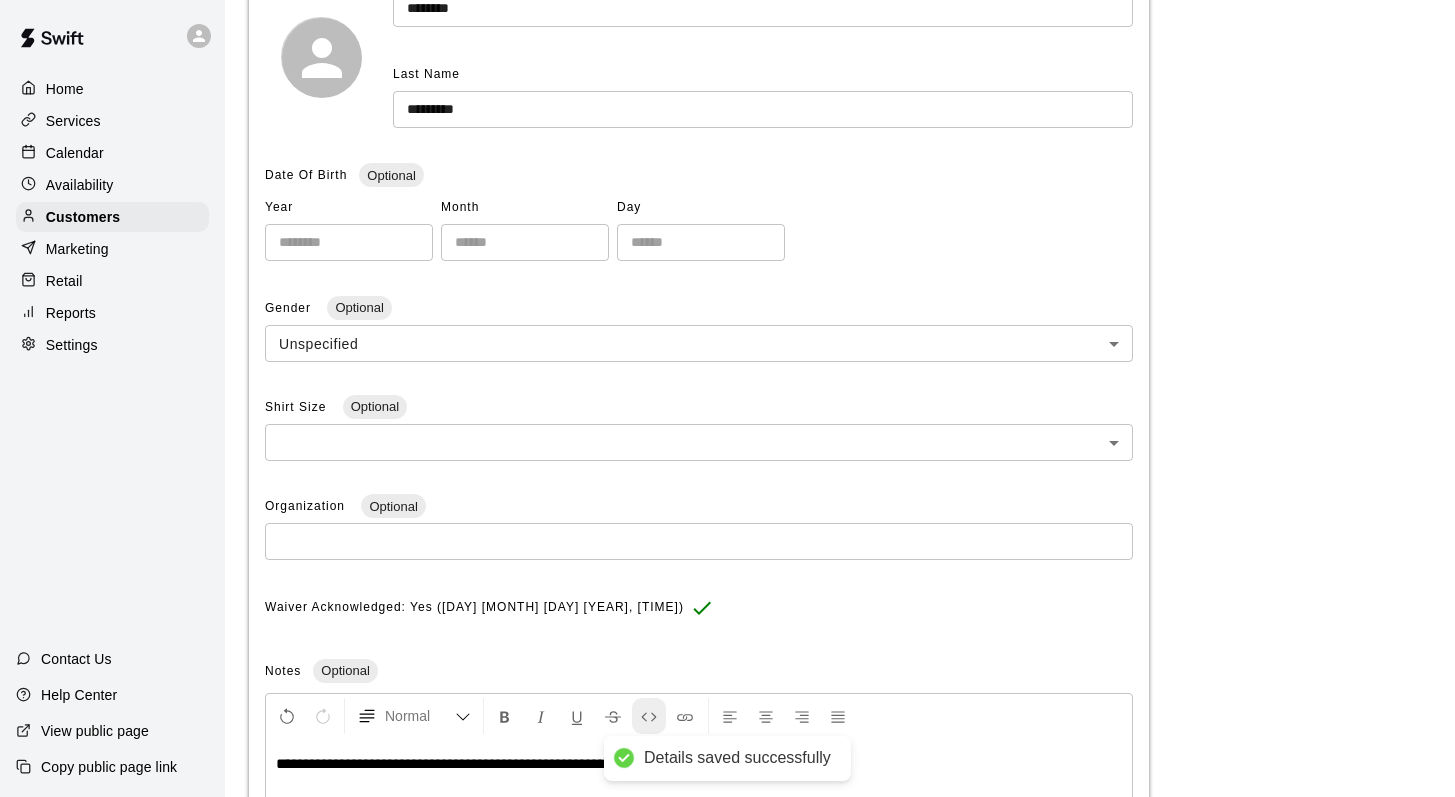 scroll, scrollTop: 0, scrollLeft: 0, axis: both 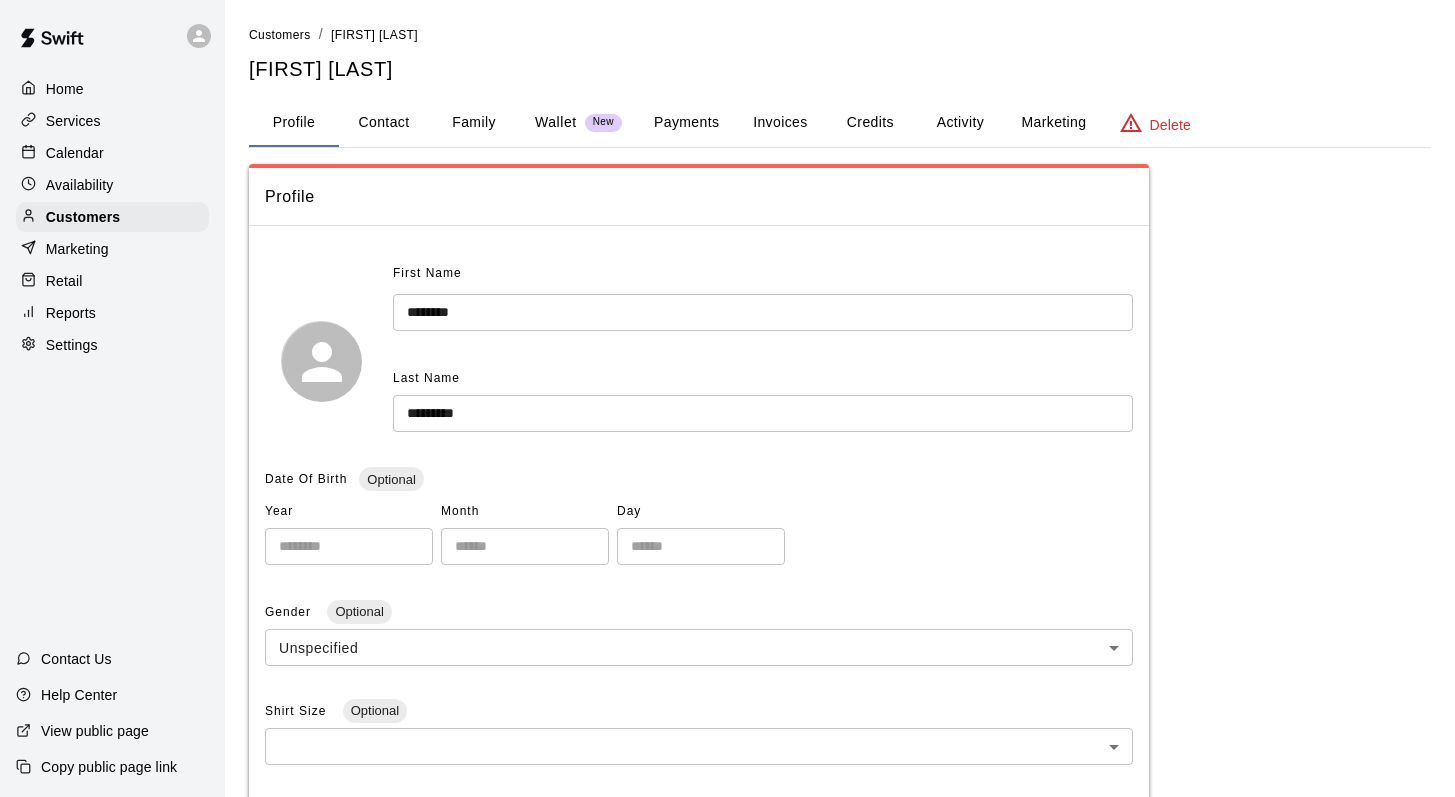 click on "Credits" at bounding box center [870, 123] 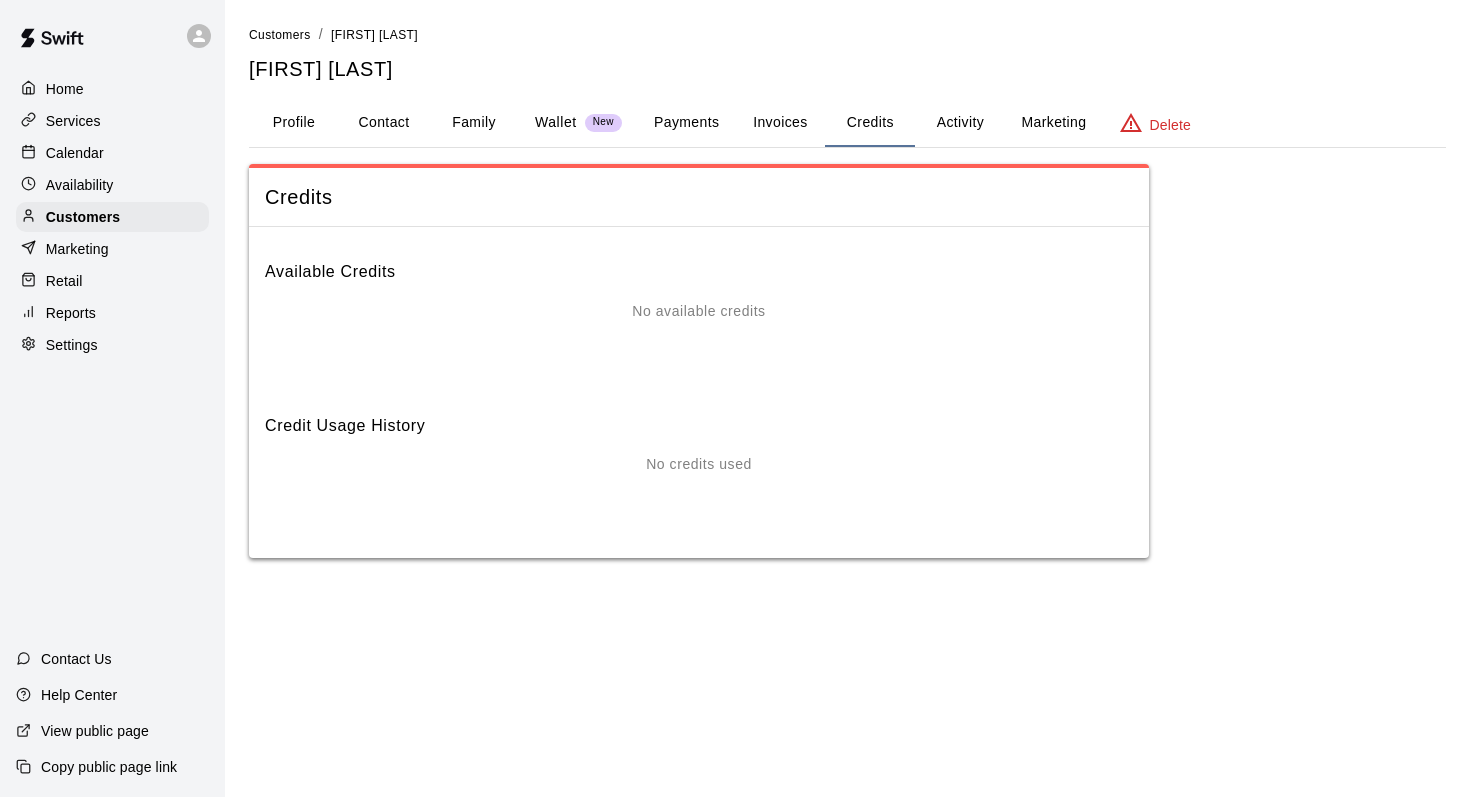 click on "Payments" at bounding box center (686, 123) 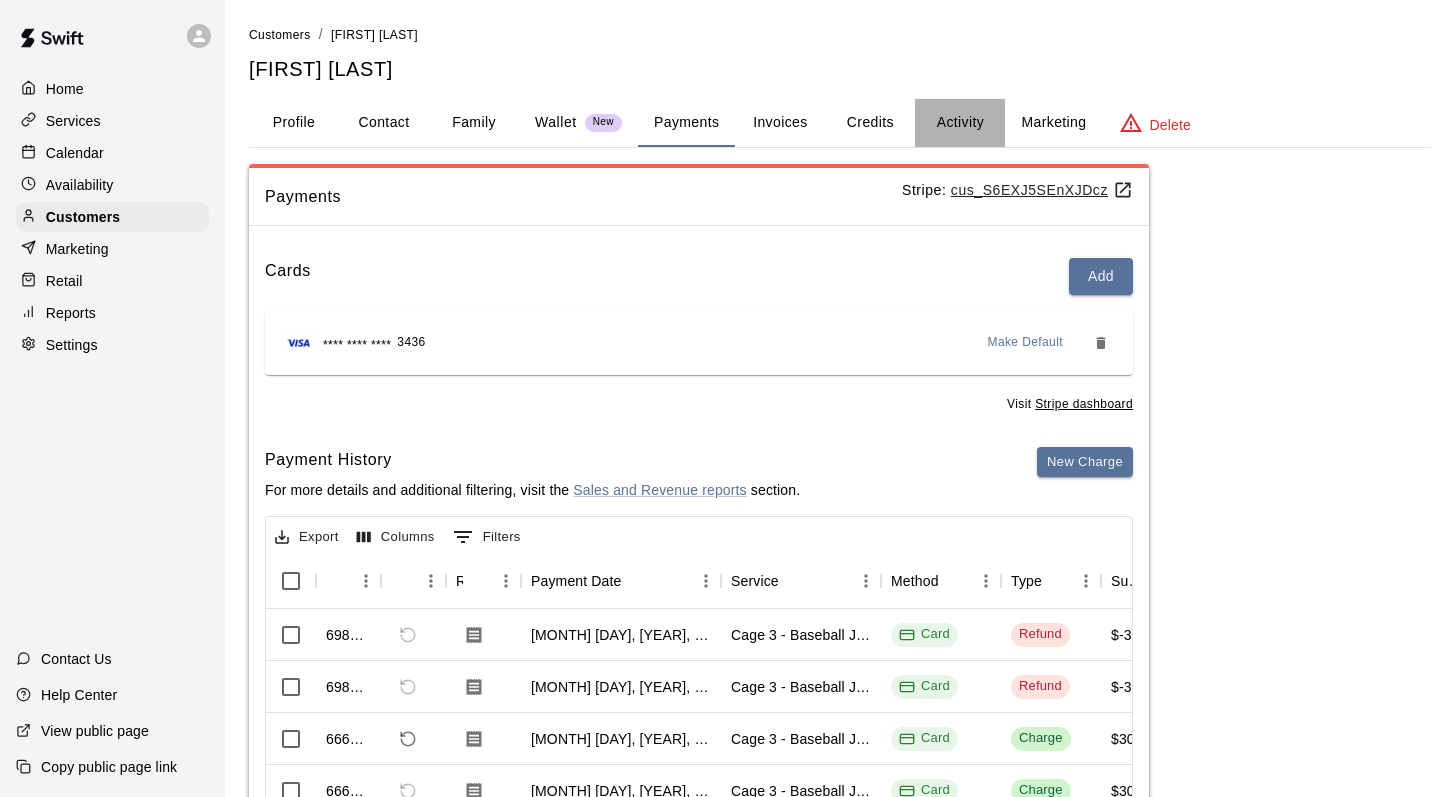click on "Activity" at bounding box center [960, 123] 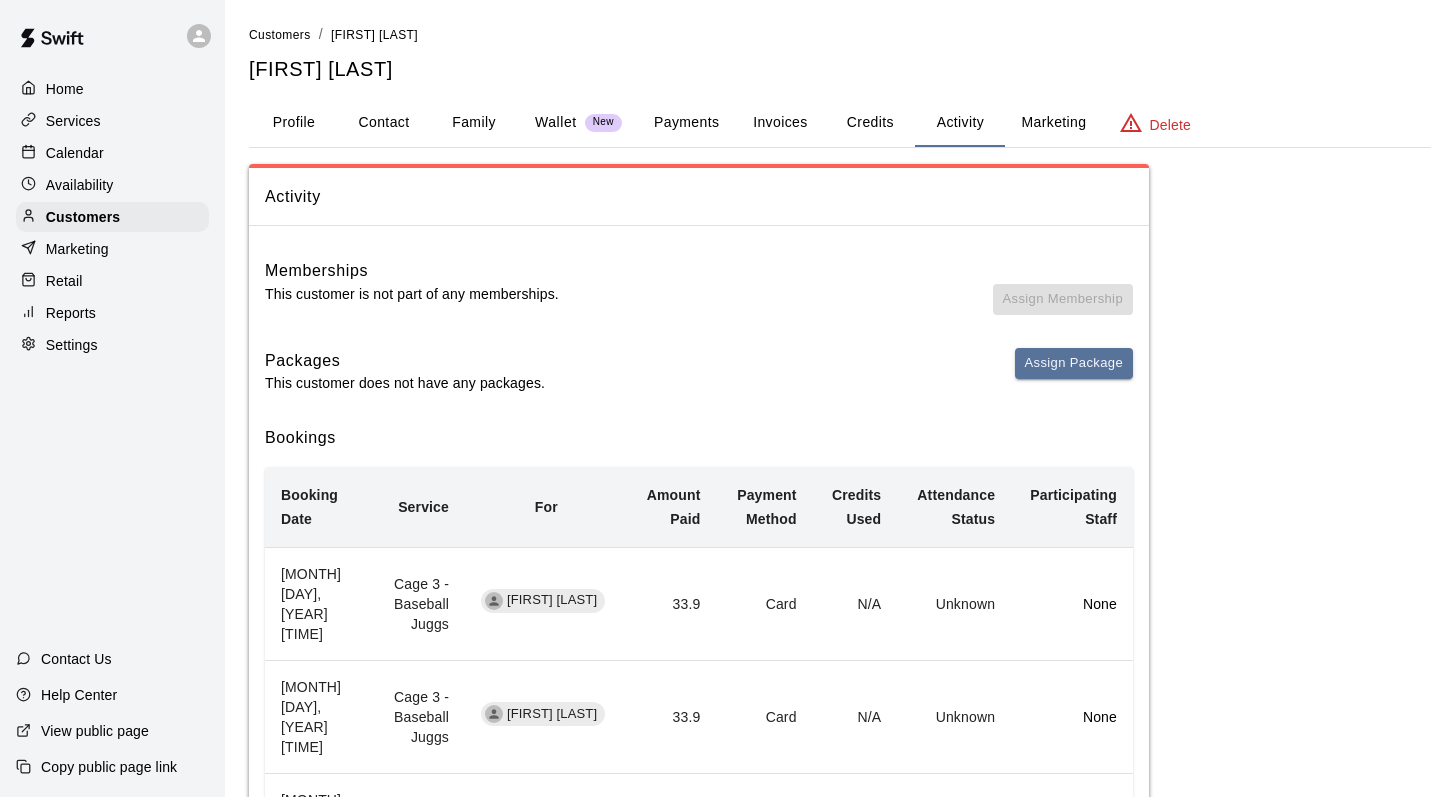 click on "Marketing" at bounding box center (1053, 123) 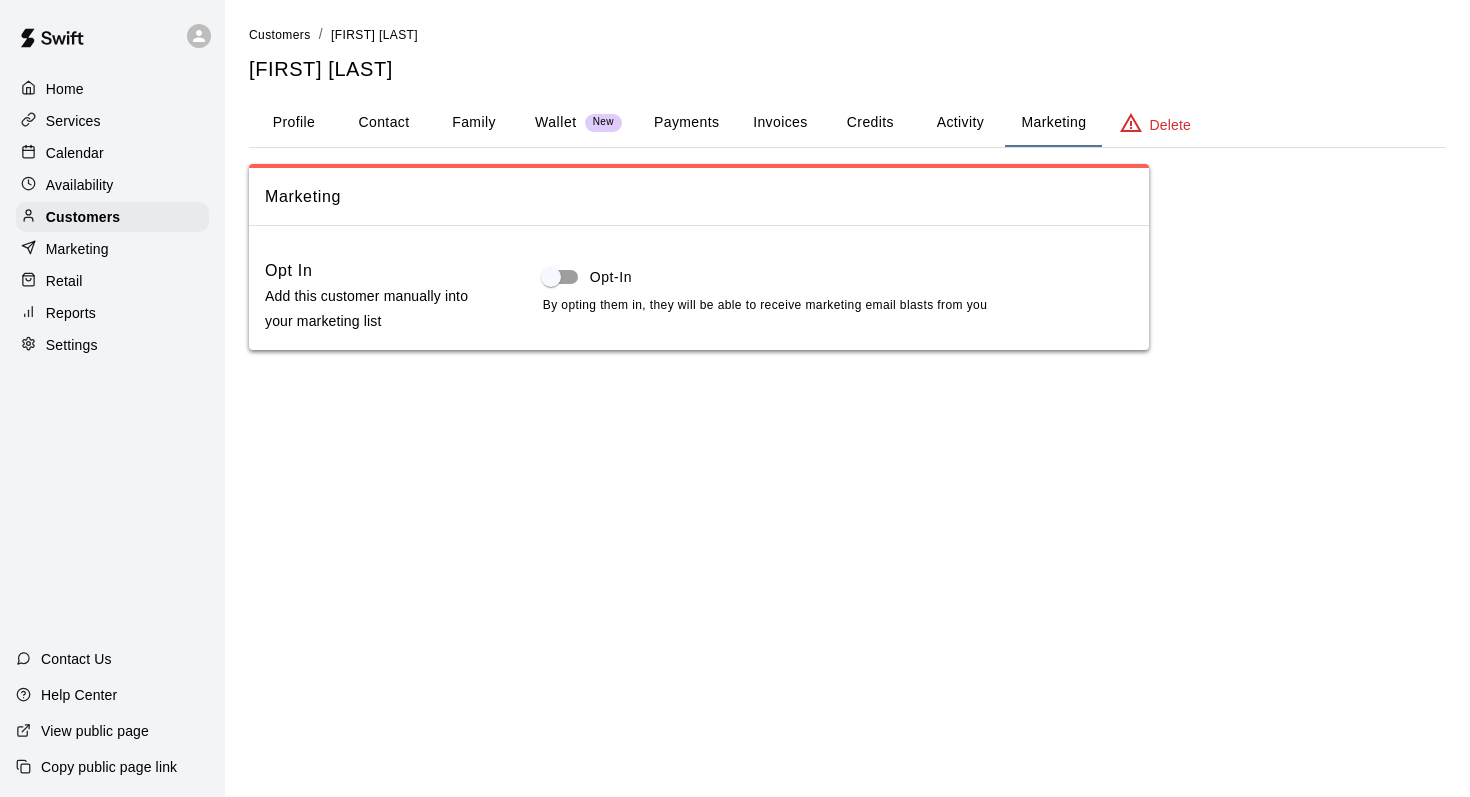 click on "Credits" at bounding box center [870, 123] 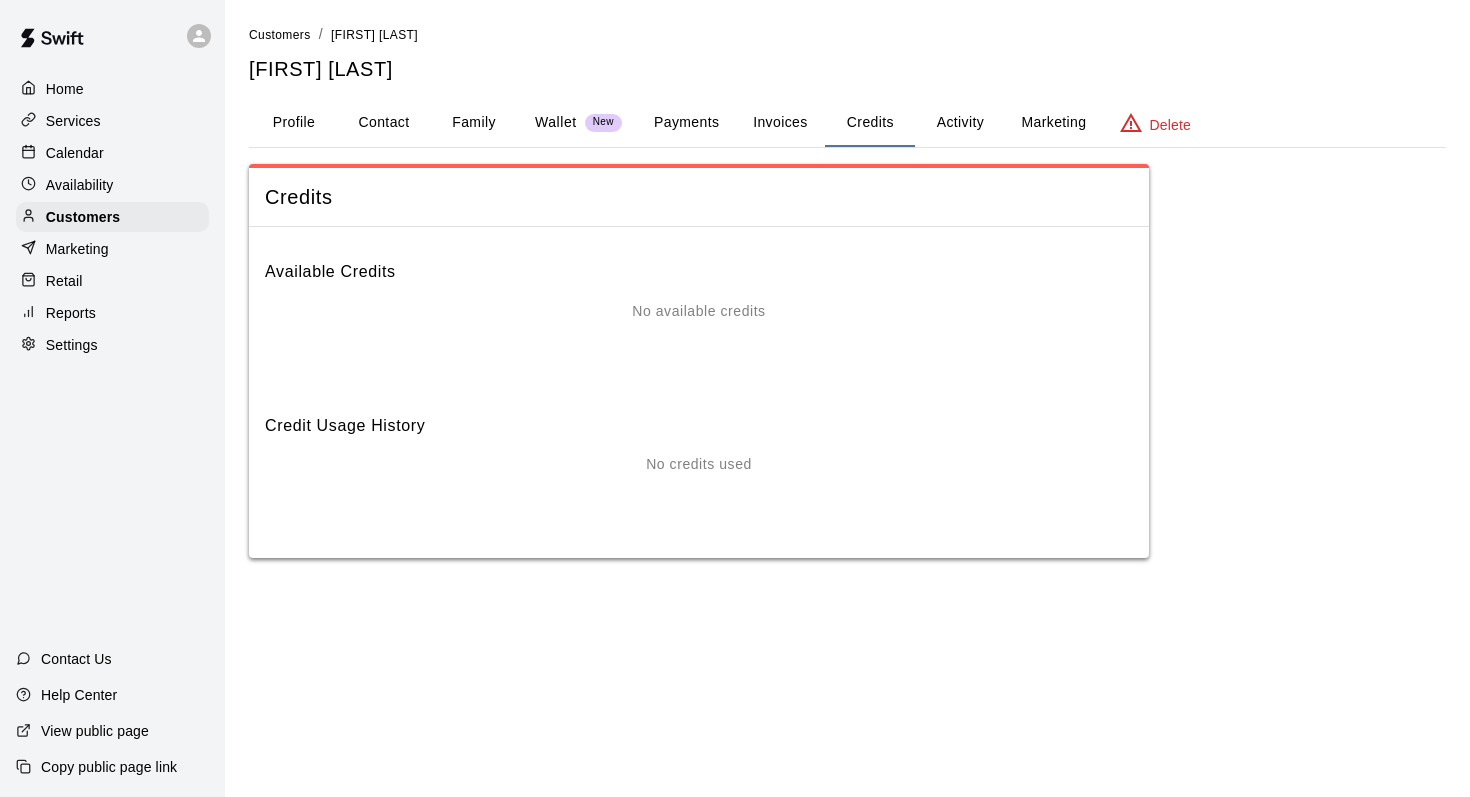 click on "Payments" at bounding box center [686, 123] 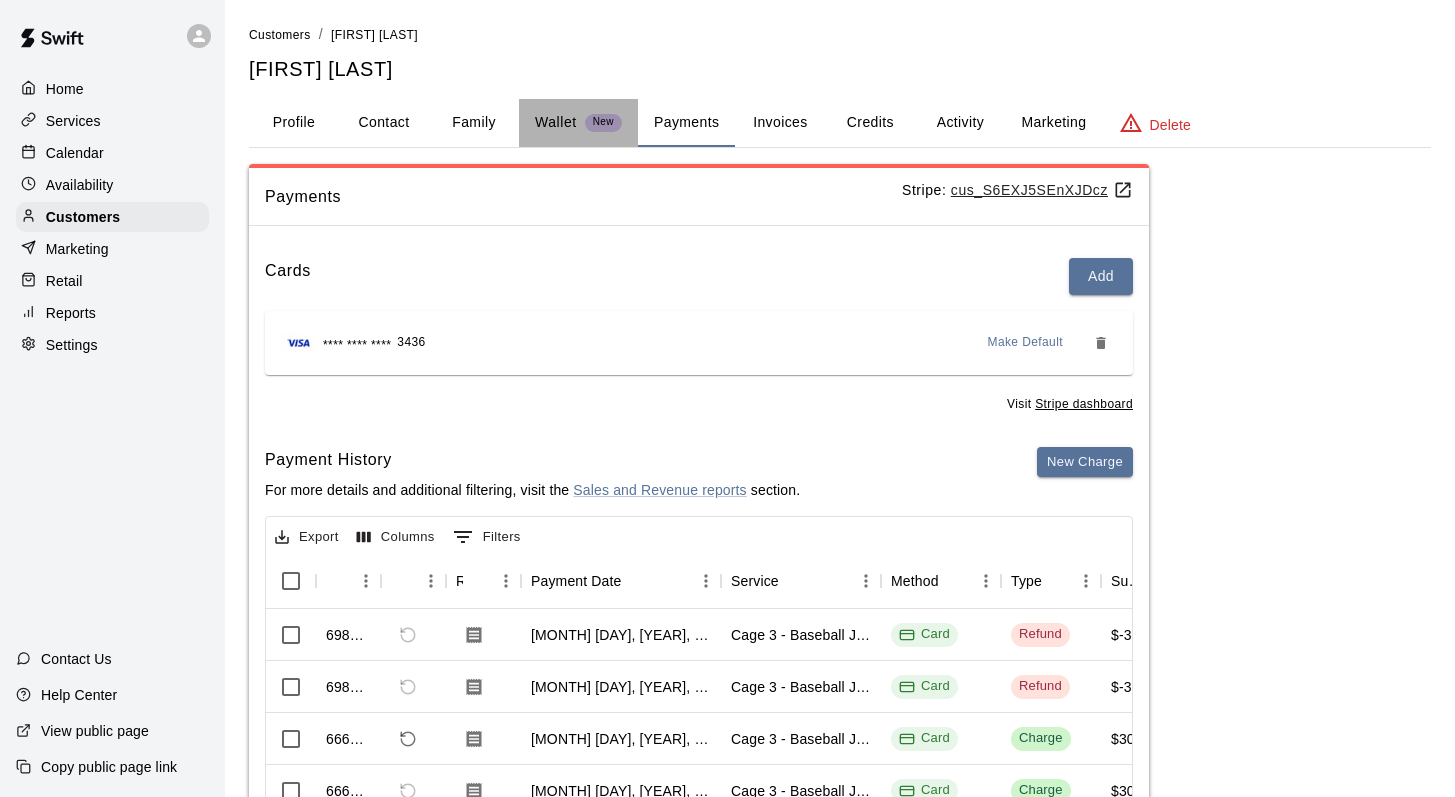 click on "Wallet" at bounding box center [556, 122] 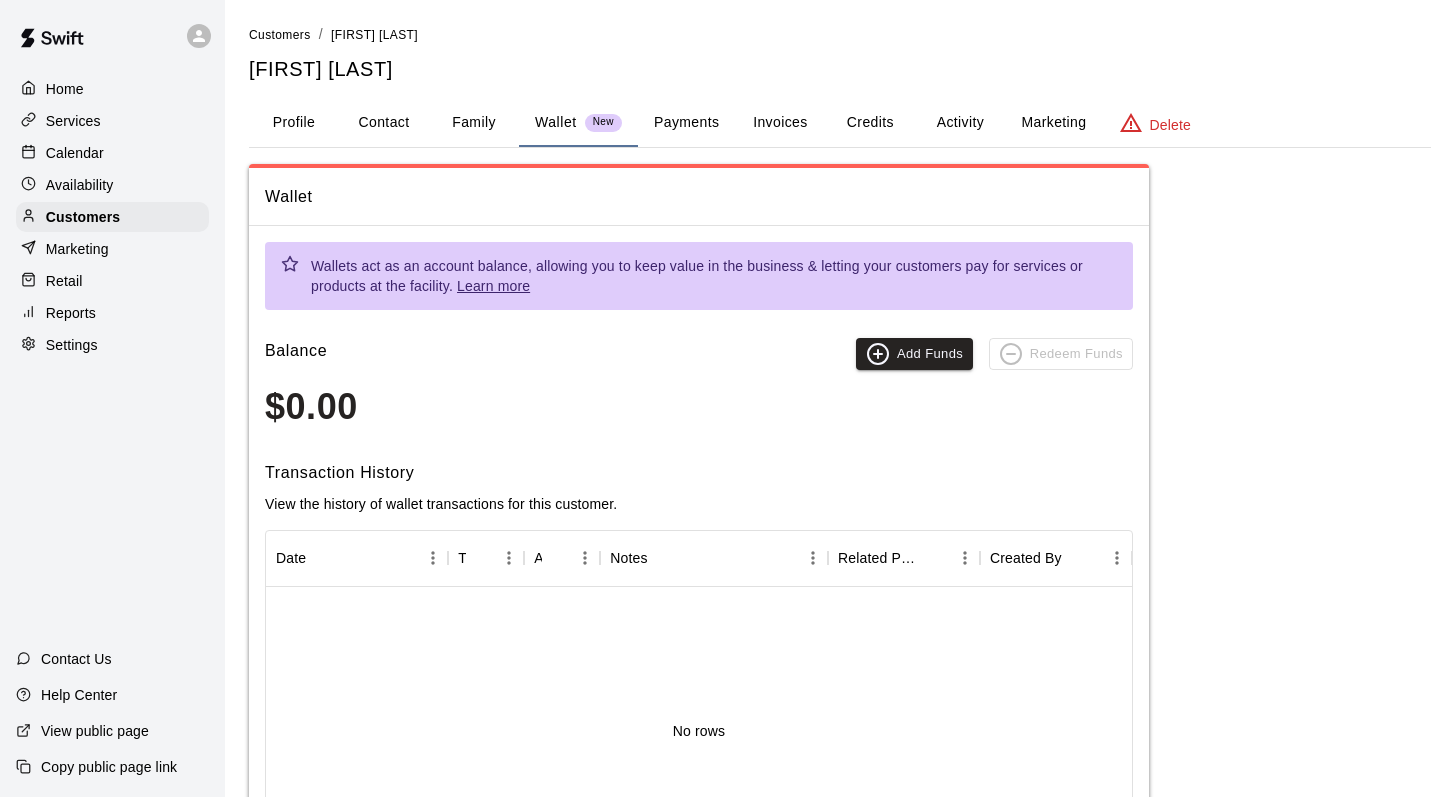 click on "Family" at bounding box center (474, 123) 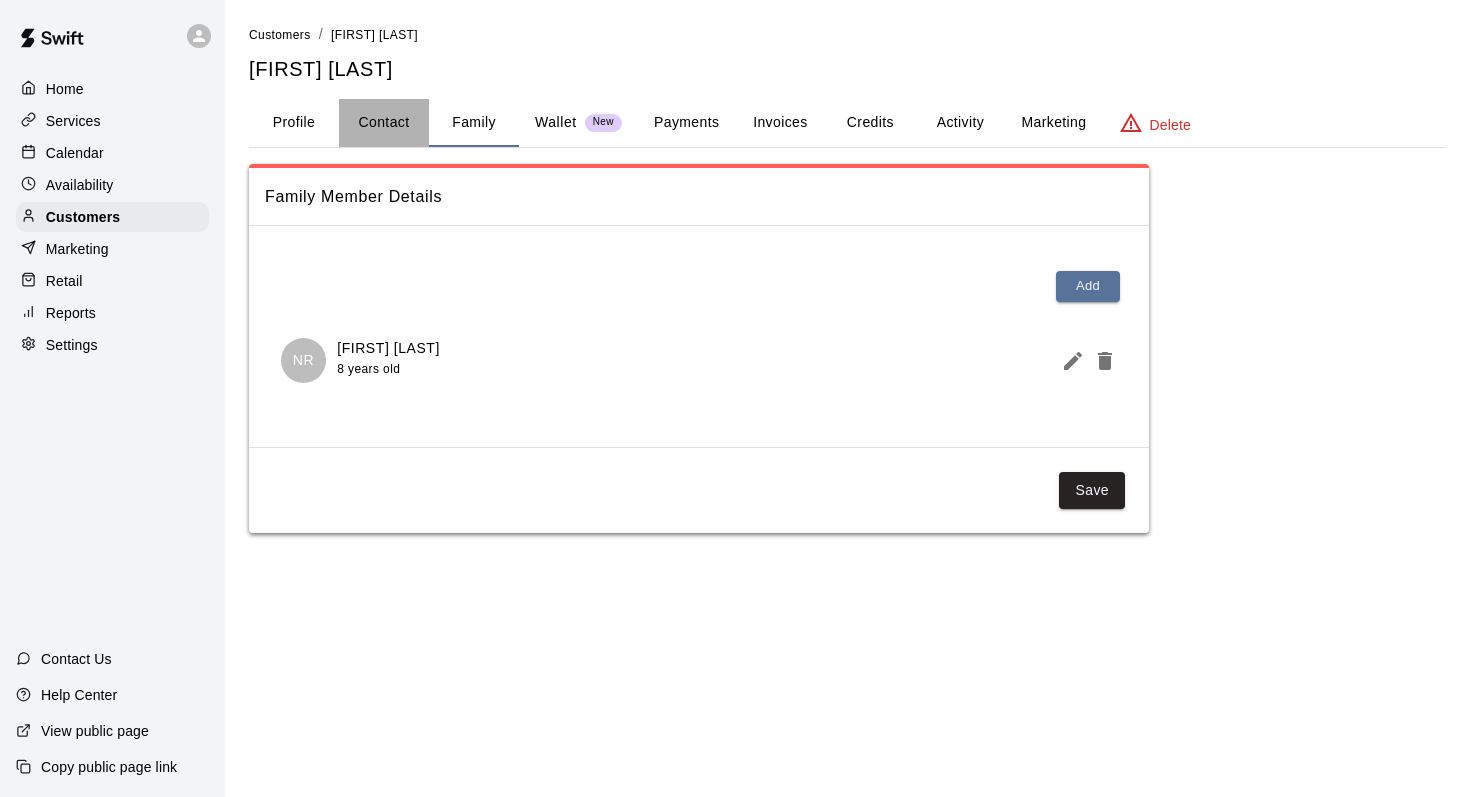 click on "Contact" at bounding box center [384, 123] 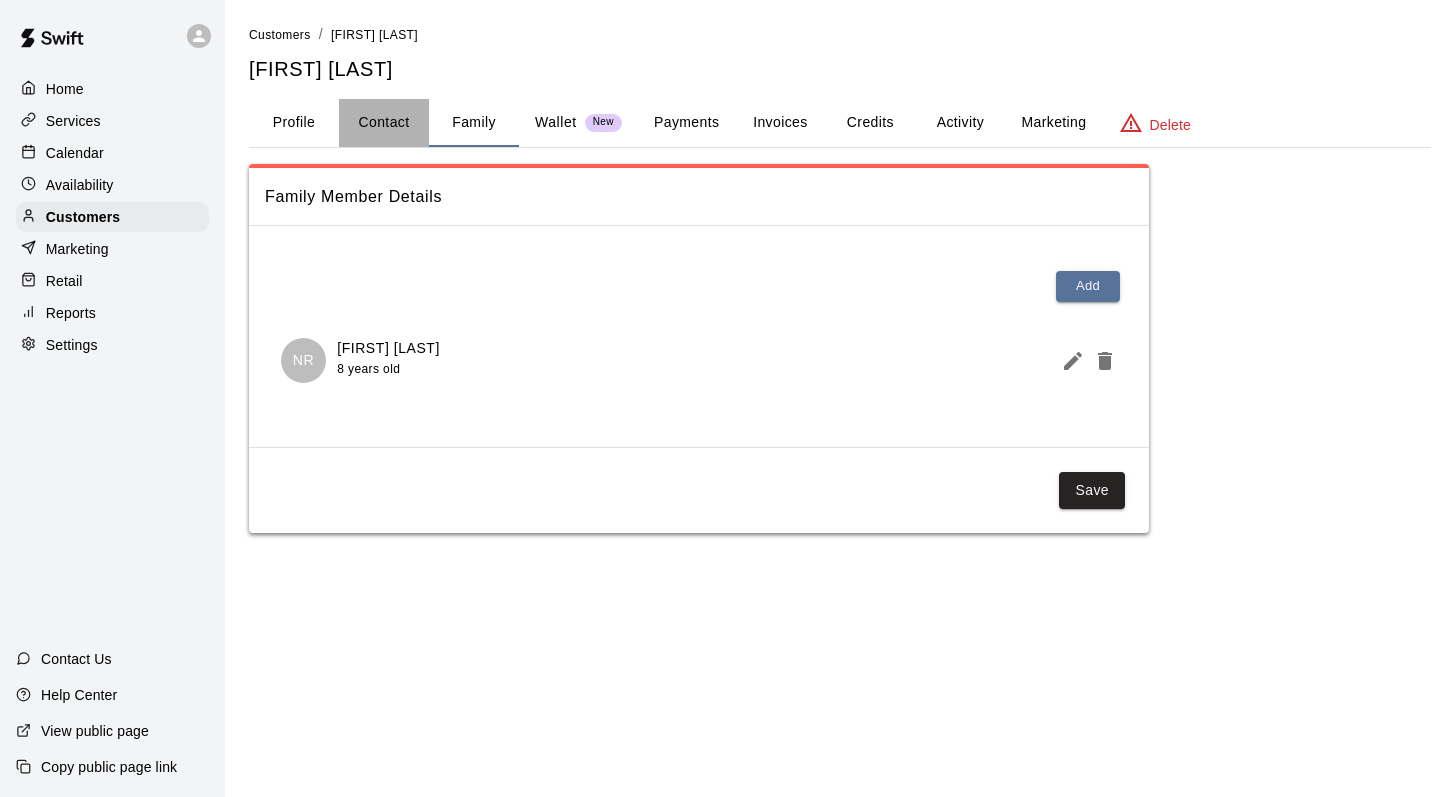 select on "**" 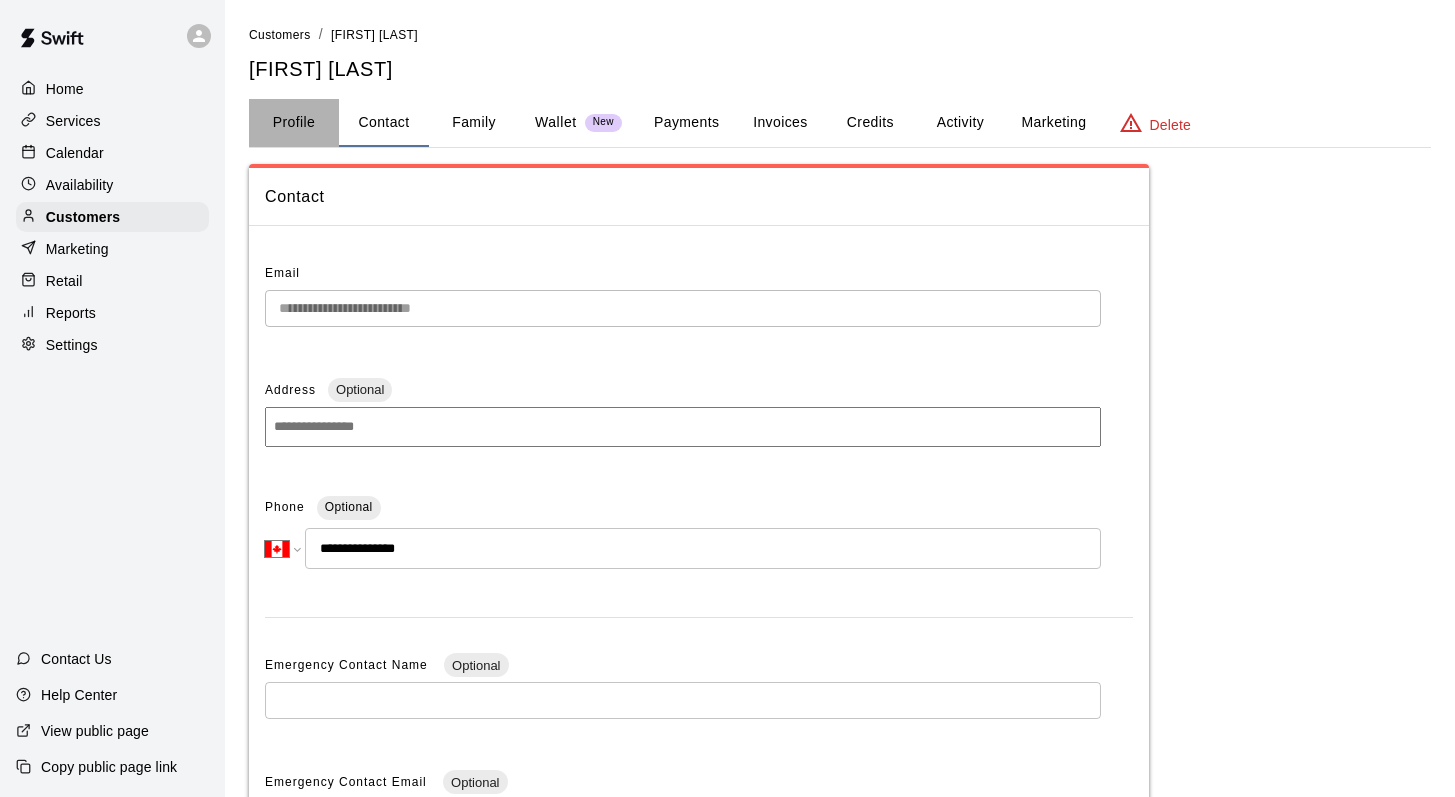 click on "Profile" at bounding box center [294, 123] 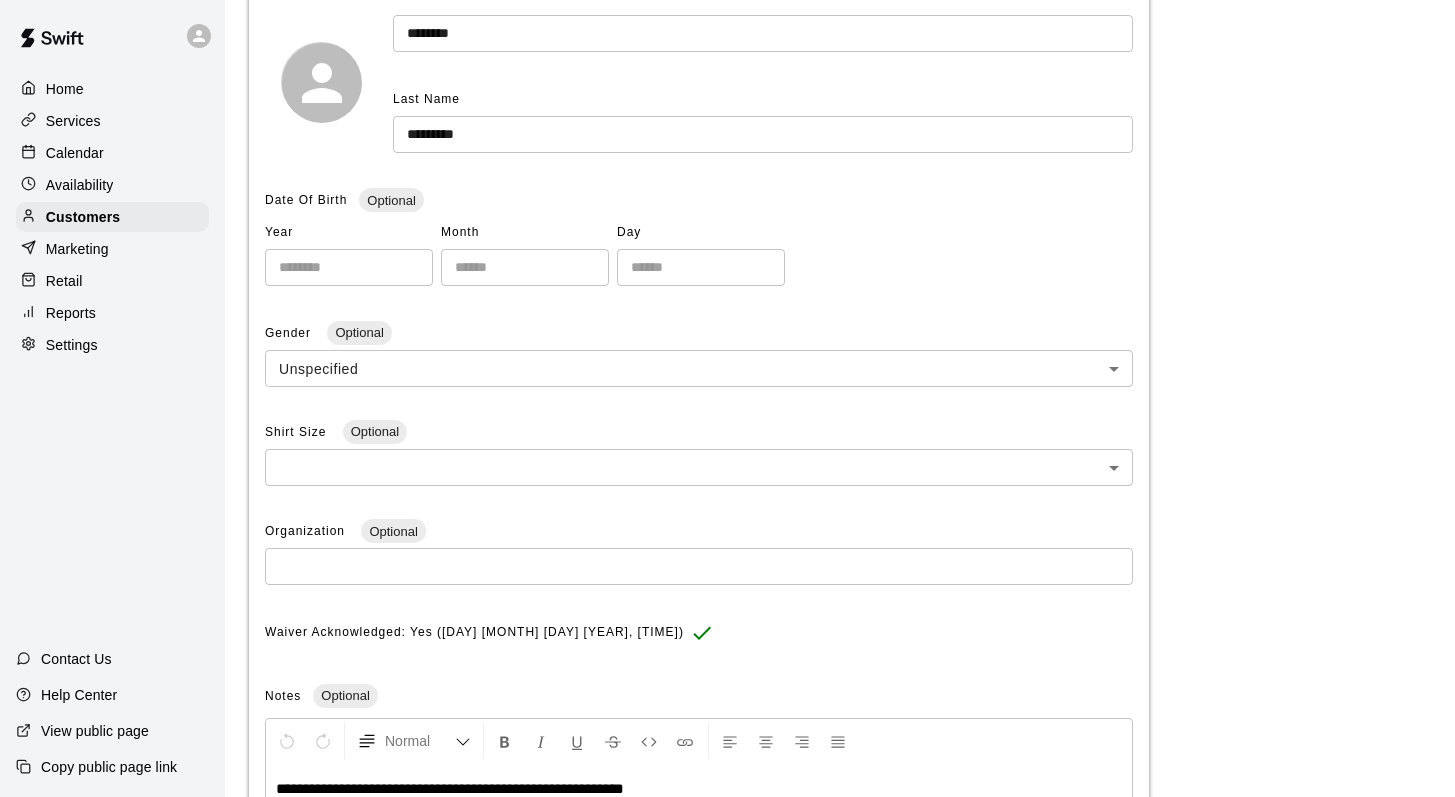 scroll, scrollTop: 0, scrollLeft: 0, axis: both 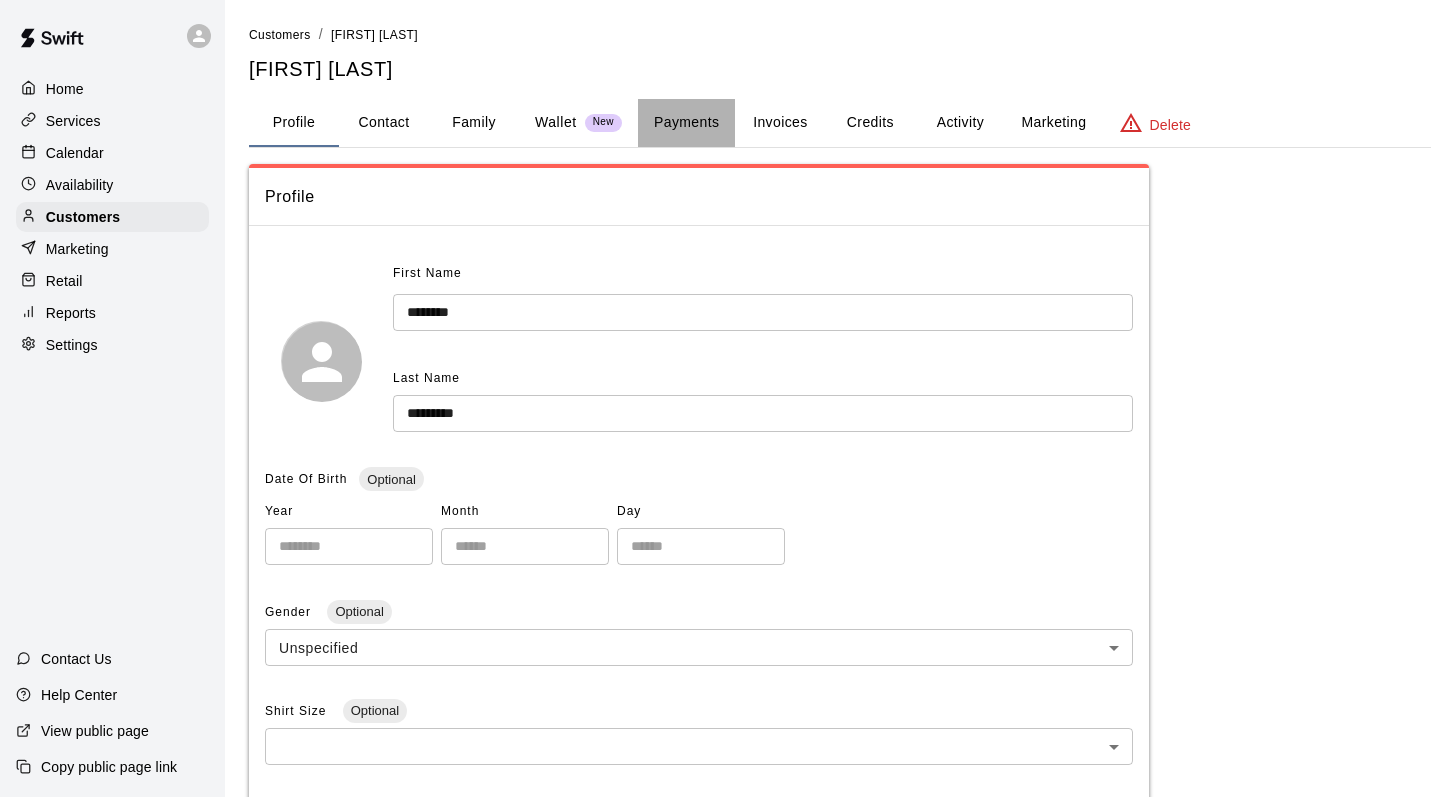 click on "Payments" at bounding box center (686, 123) 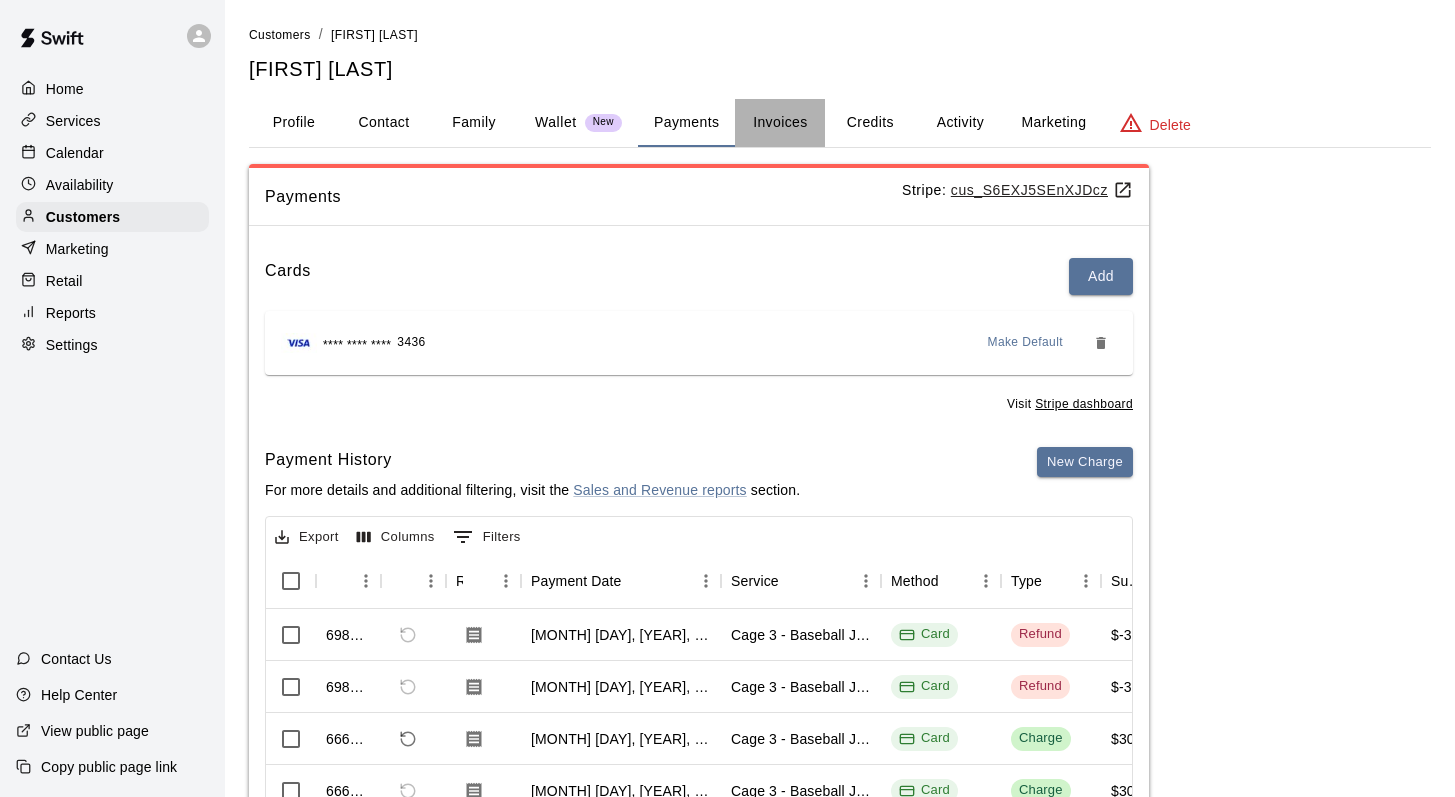 click on "Invoices" at bounding box center (780, 123) 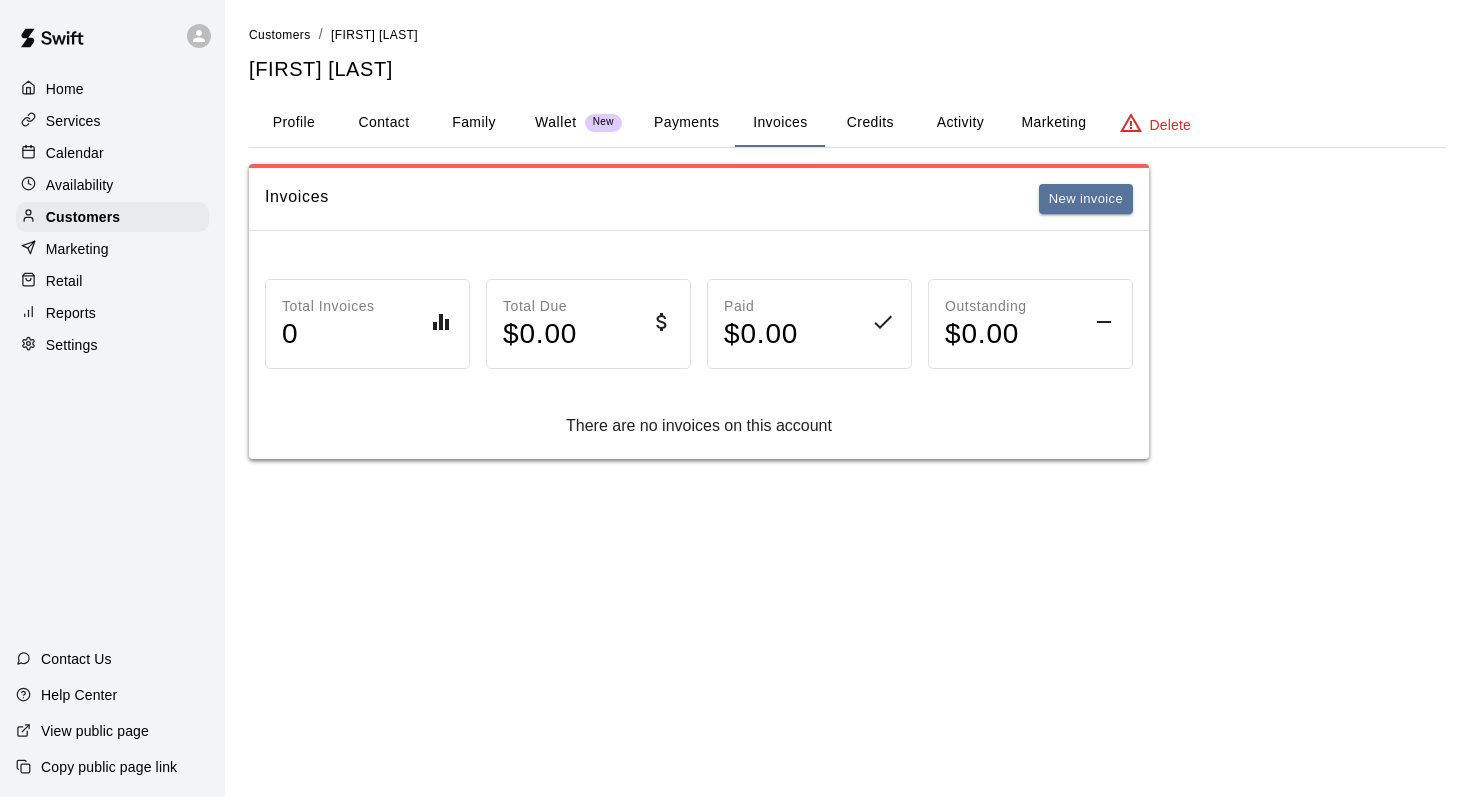 click on "Credits" at bounding box center (870, 123) 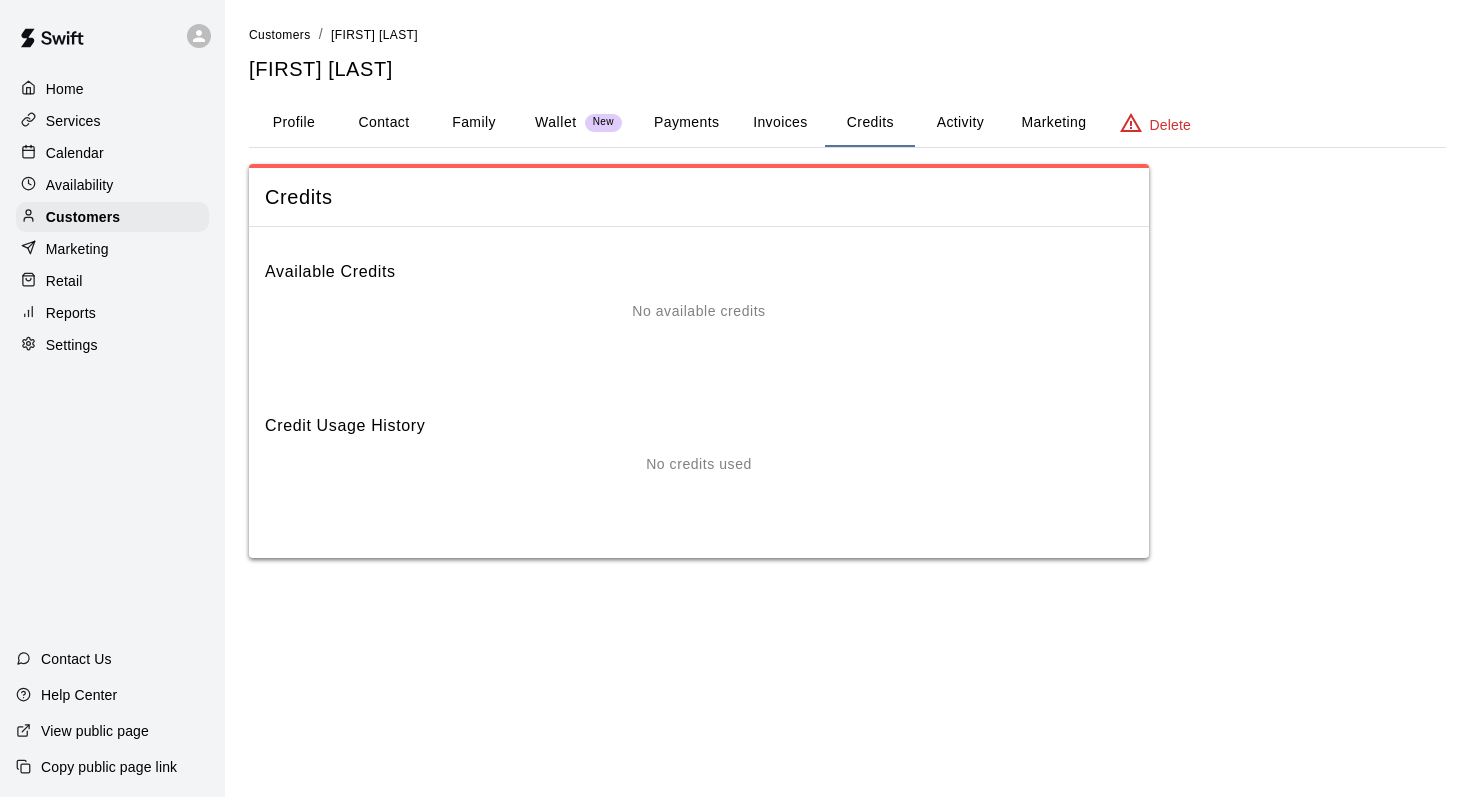 click on "Activity" at bounding box center [960, 123] 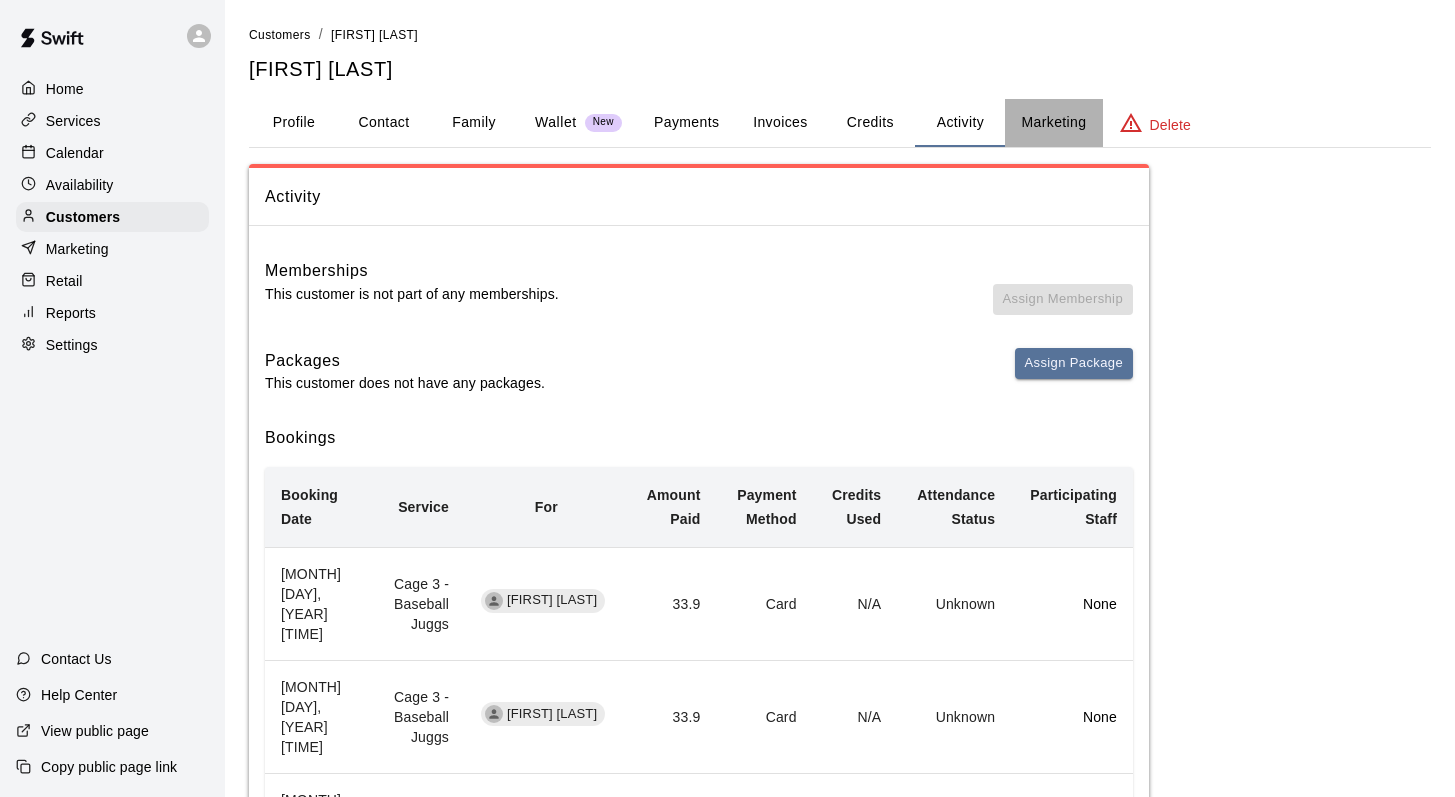 click on "Marketing" at bounding box center (1053, 123) 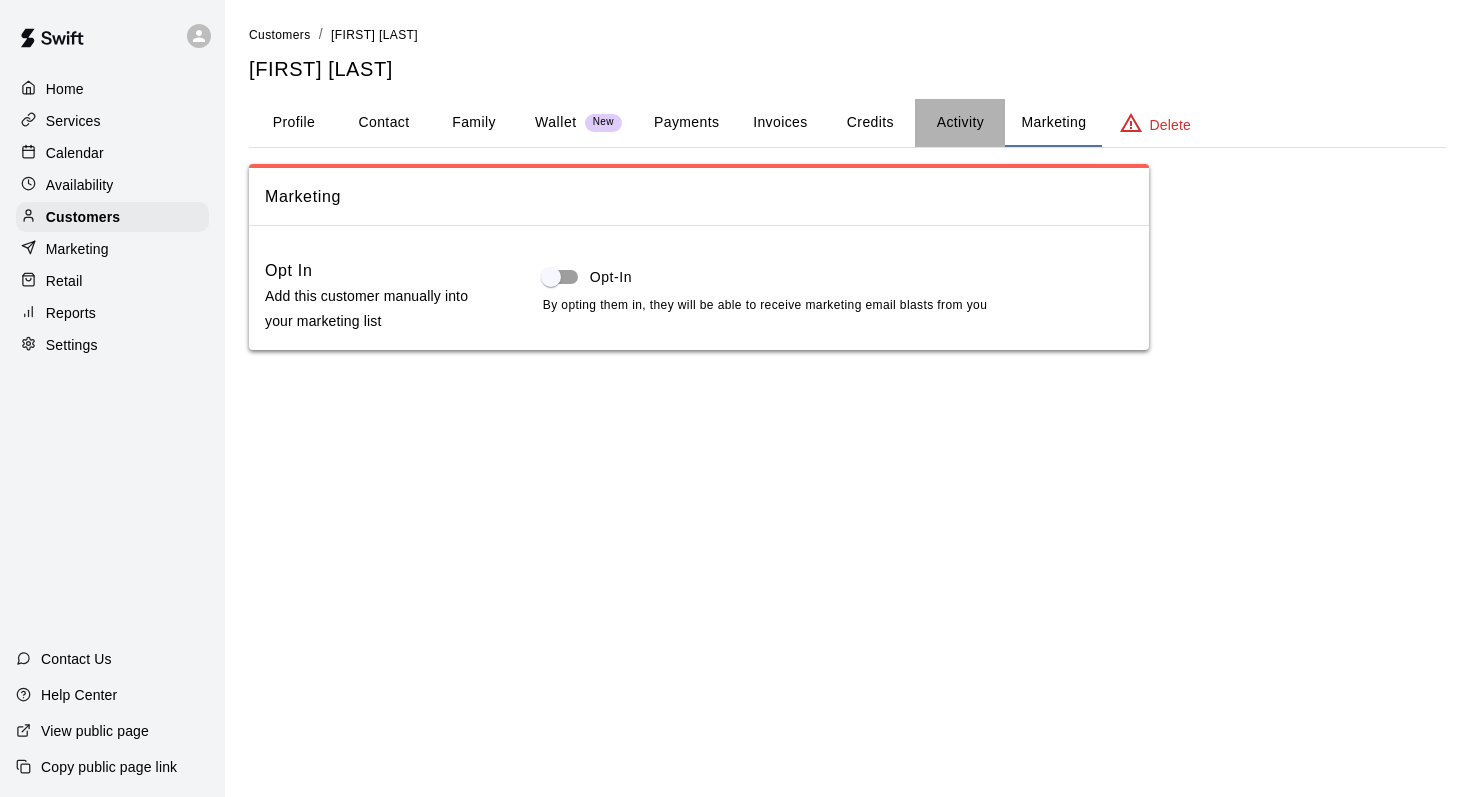 click on "Activity" at bounding box center (960, 123) 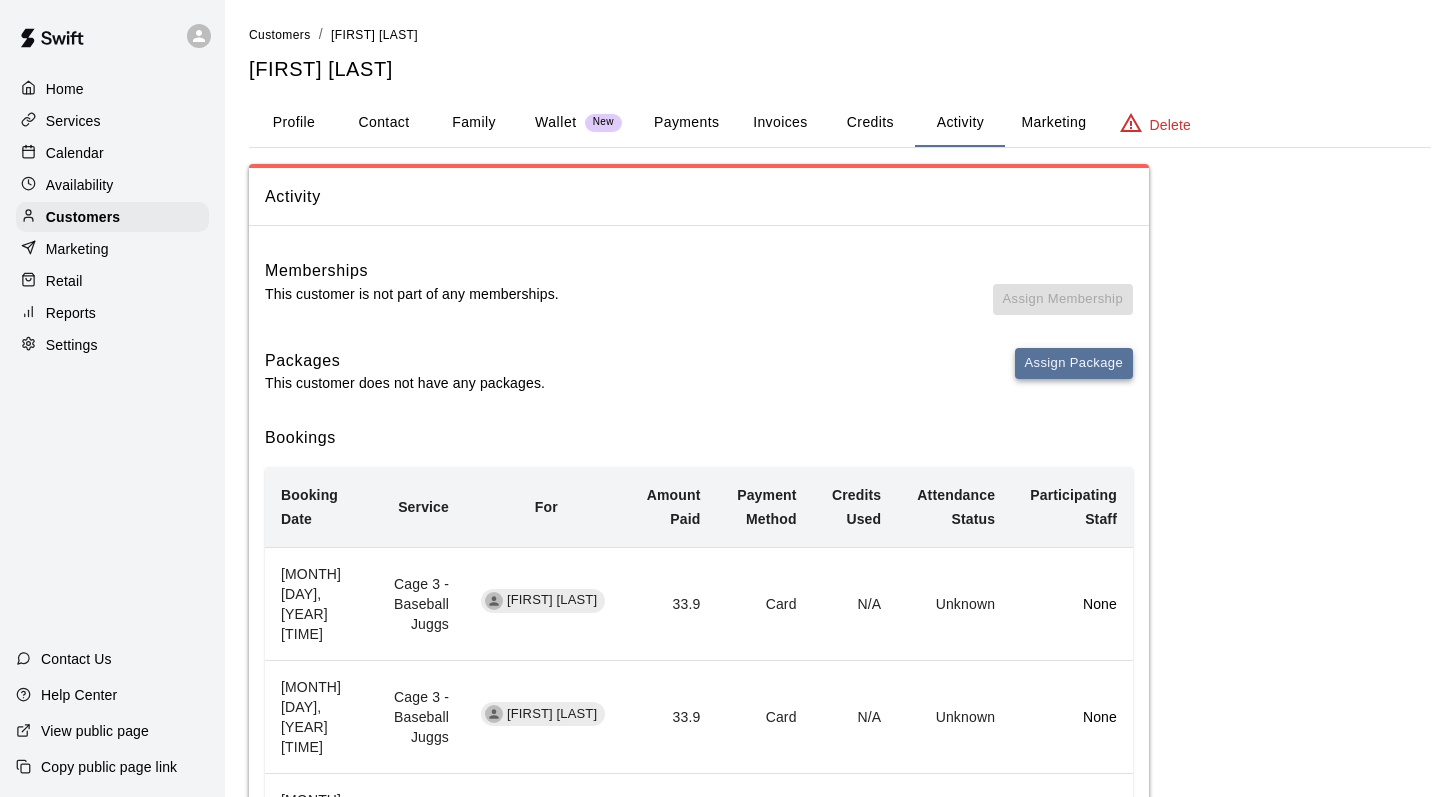 click on "Assign Package" at bounding box center [1074, 363] 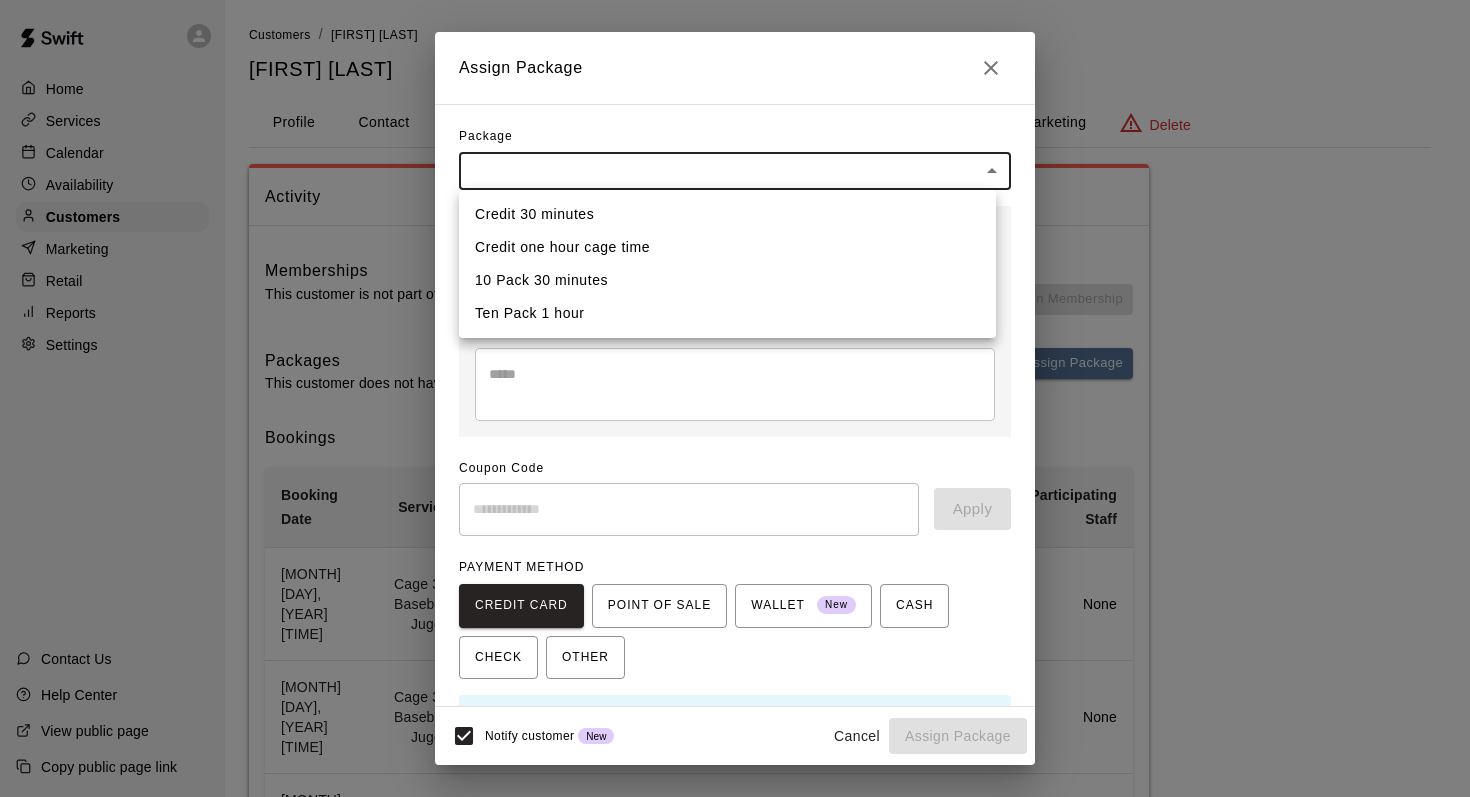 click on "Home Services Calendar Availability Customers Marketing Retail Reports Settings Contact Us Help Center View public page Copy public page link Customers / [FIRST] [LAST] [FIRST] [LAST] Profile Contact Family Wallet New Payments Invoices Credits Activity Marketing Delete Activity Memberships This customer is not part of any memberships. Assign Membership Packages This customer does not have any packages. Assign Package Bookings Booking Date Service For Amount Paid Payment Method Credits Used Attendance Status Participating Staff [MONTH] [DAY], [YEAR] [TIME] Cage 3 - Baseball Juggs [FIRST] [LAST] 33.9 Card N/A Unknown None [MONTH] [DAY], [YEAR] [TIME] Cage 3 - Baseball Juggs [FIRST] [LAST] 33.9 Card N/A Unknown None [MONTH] [DAY], [YEAR] [TIME] Cage 3 - Baseball Juggs [FIRST] [LAST] 33.9 Card N/A Unknown None [MONTH] [DAY], [YEAR] [TIME] Cage 3 - Baseball Juggs [FIRST] [LAST] 33.9 Card N/A Unknown None [MONTH] [DAY], [YEAR] [TIME] Cage 3 - Baseball Juggs [FIRST] [LAST] 33.9 Card N/A Unknown None [MONTH] [DAY], [YEAR] [TIME] 33.9 Card N/A" at bounding box center (735, 717) 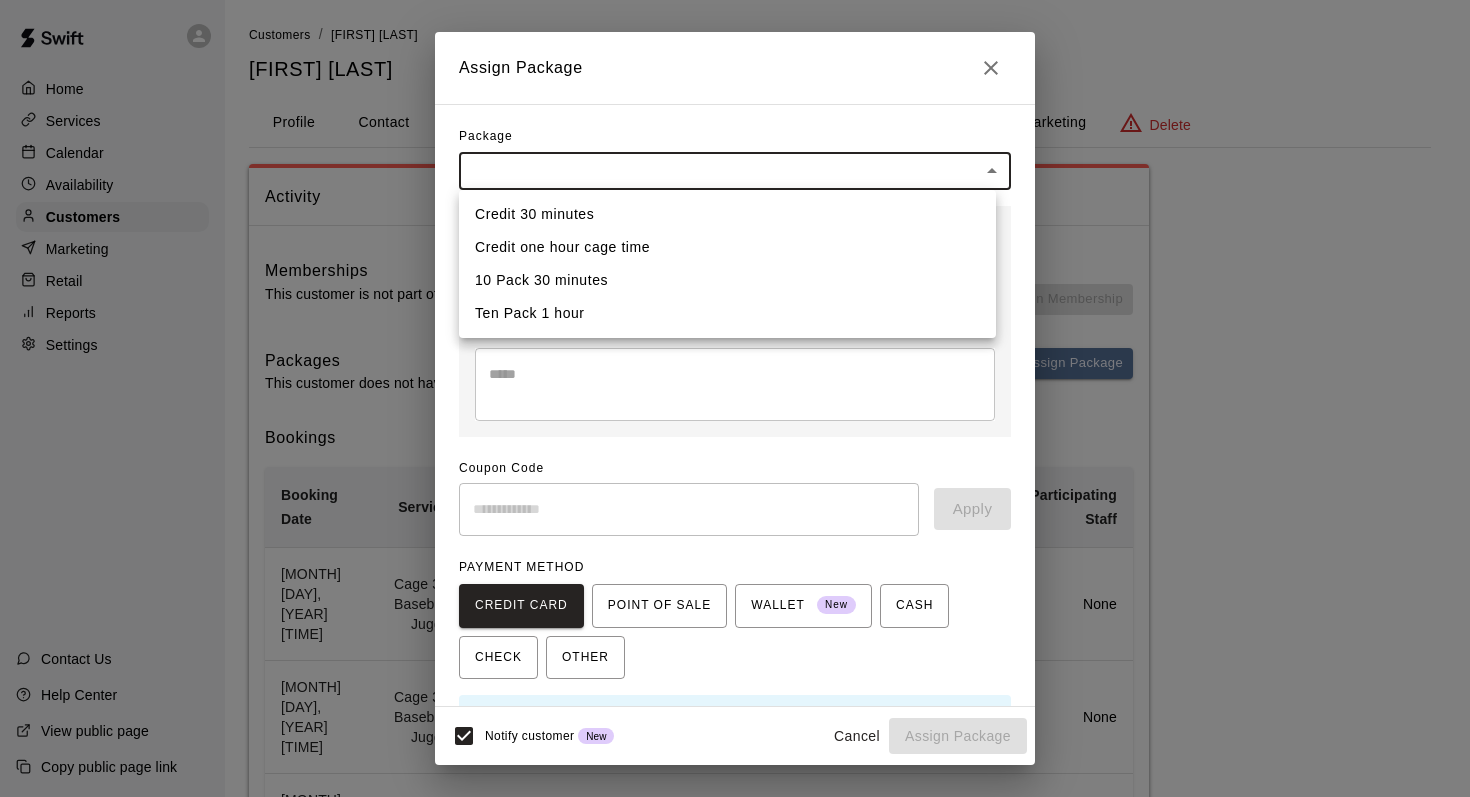 click at bounding box center [735, 398] 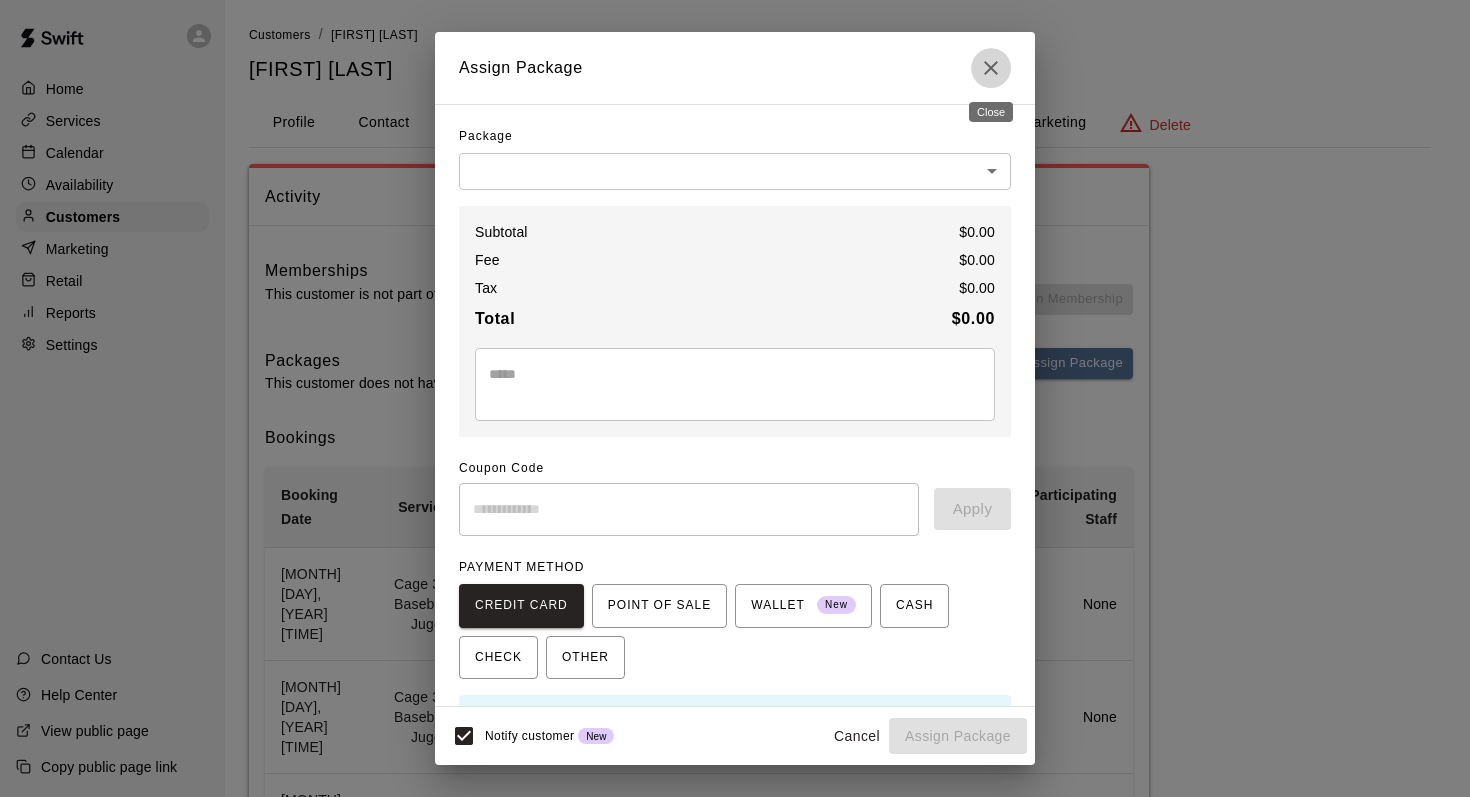 click 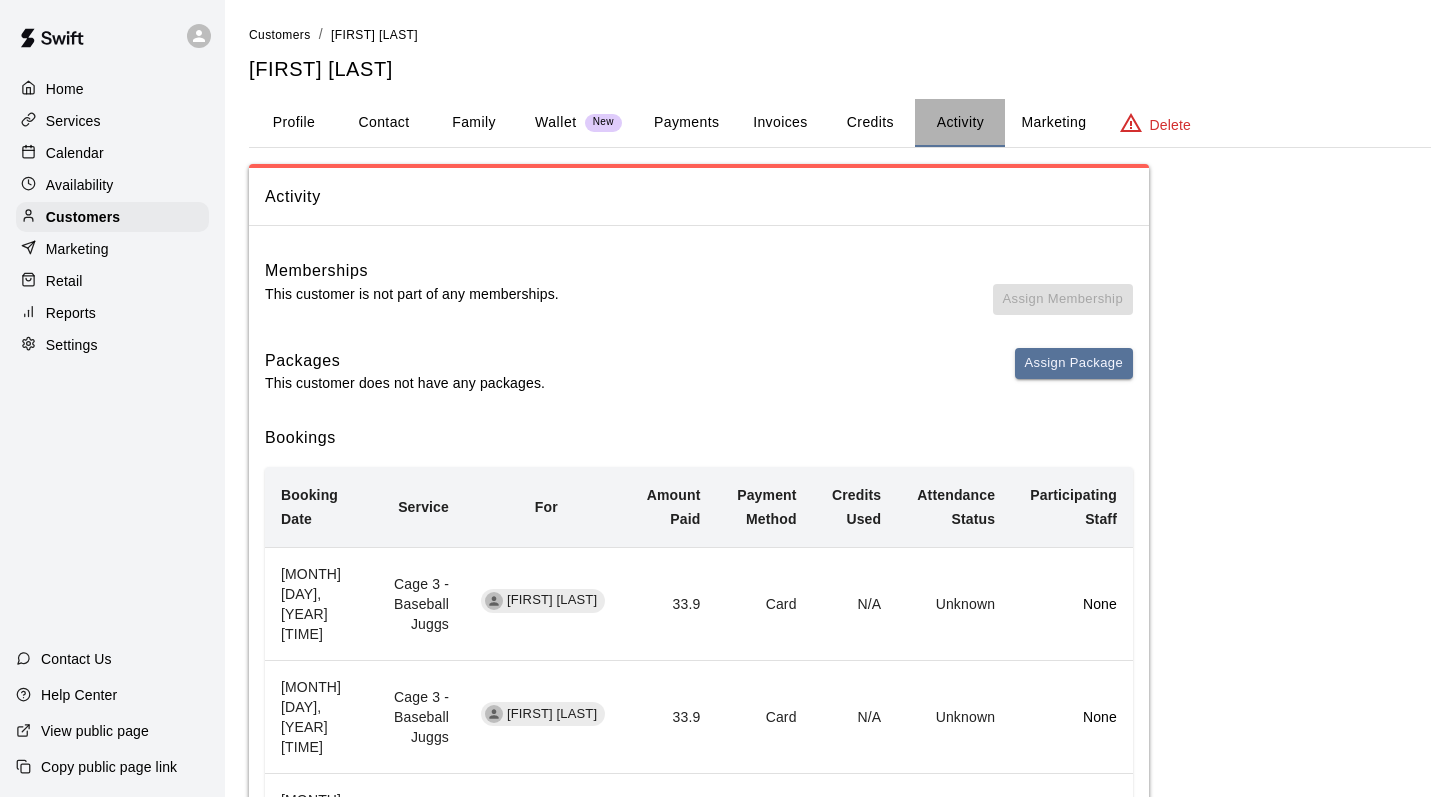 click on "Activity" at bounding box center [960, 123] 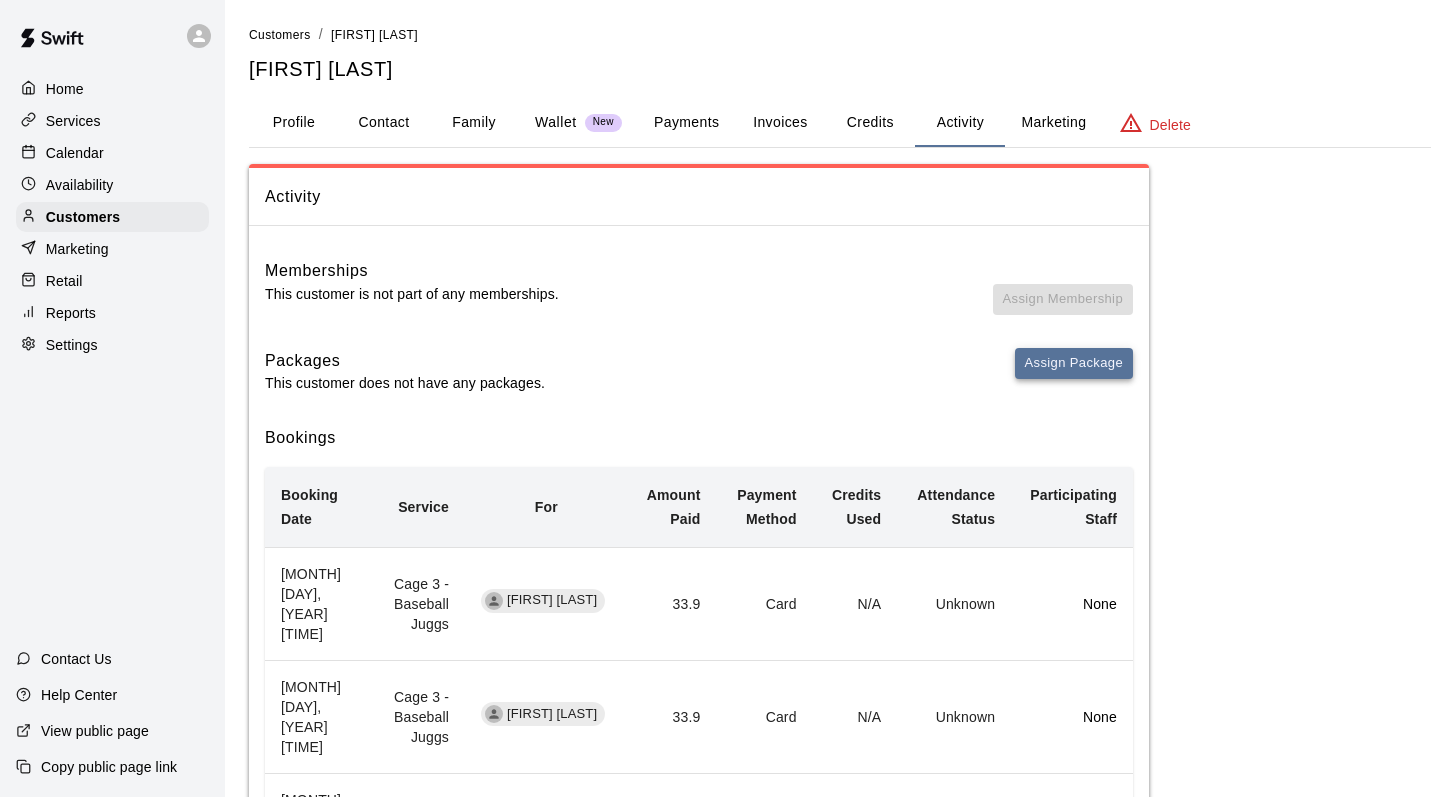 click on "Assign Package" at bounding box center [1074, 363] 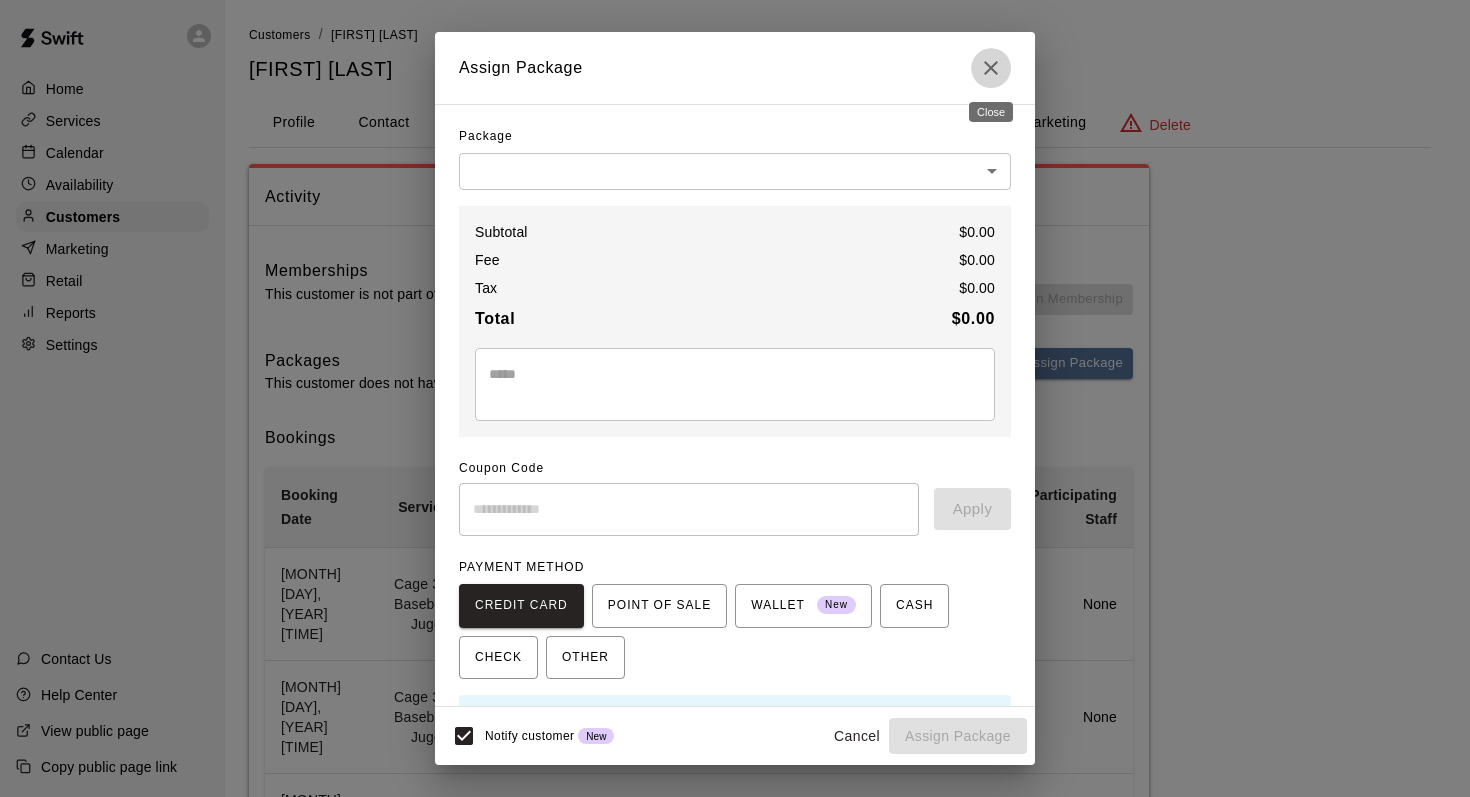 click 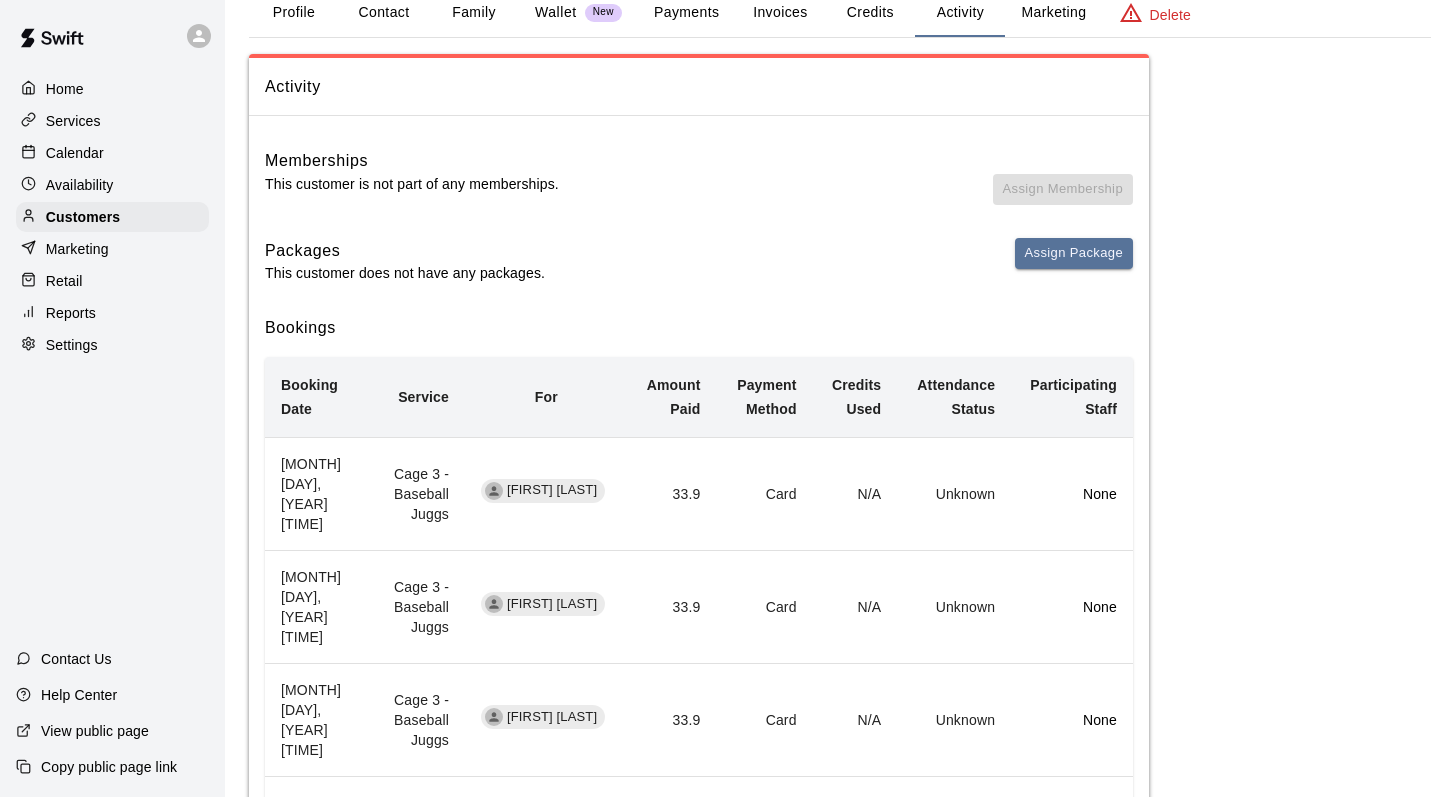 scroll, scrollTop: 0, scrollLeft: 0, axis: both 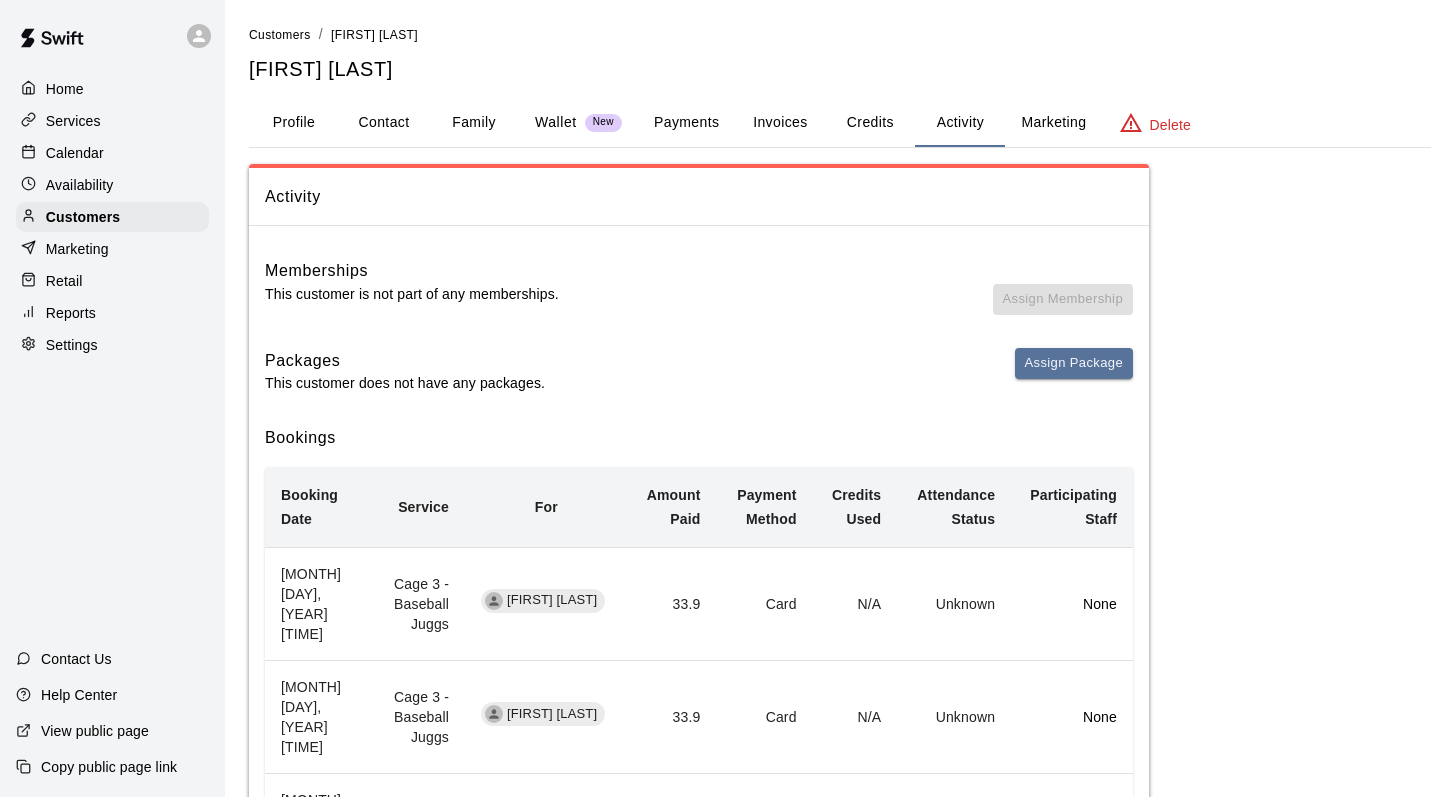 click on "Activity" at bounding box center (960, 123) 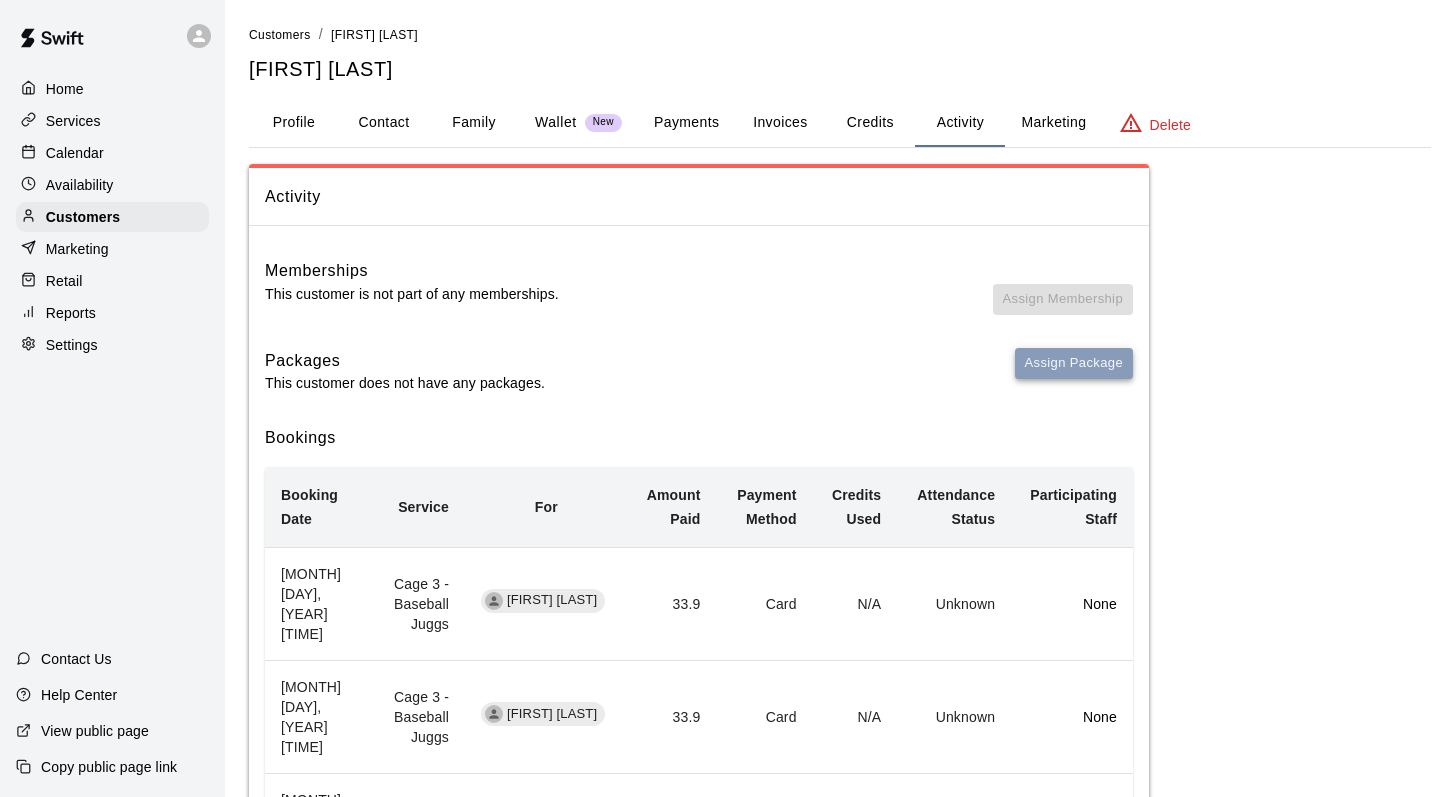 click on "Assign Package" at bounding box center [1074, 363] 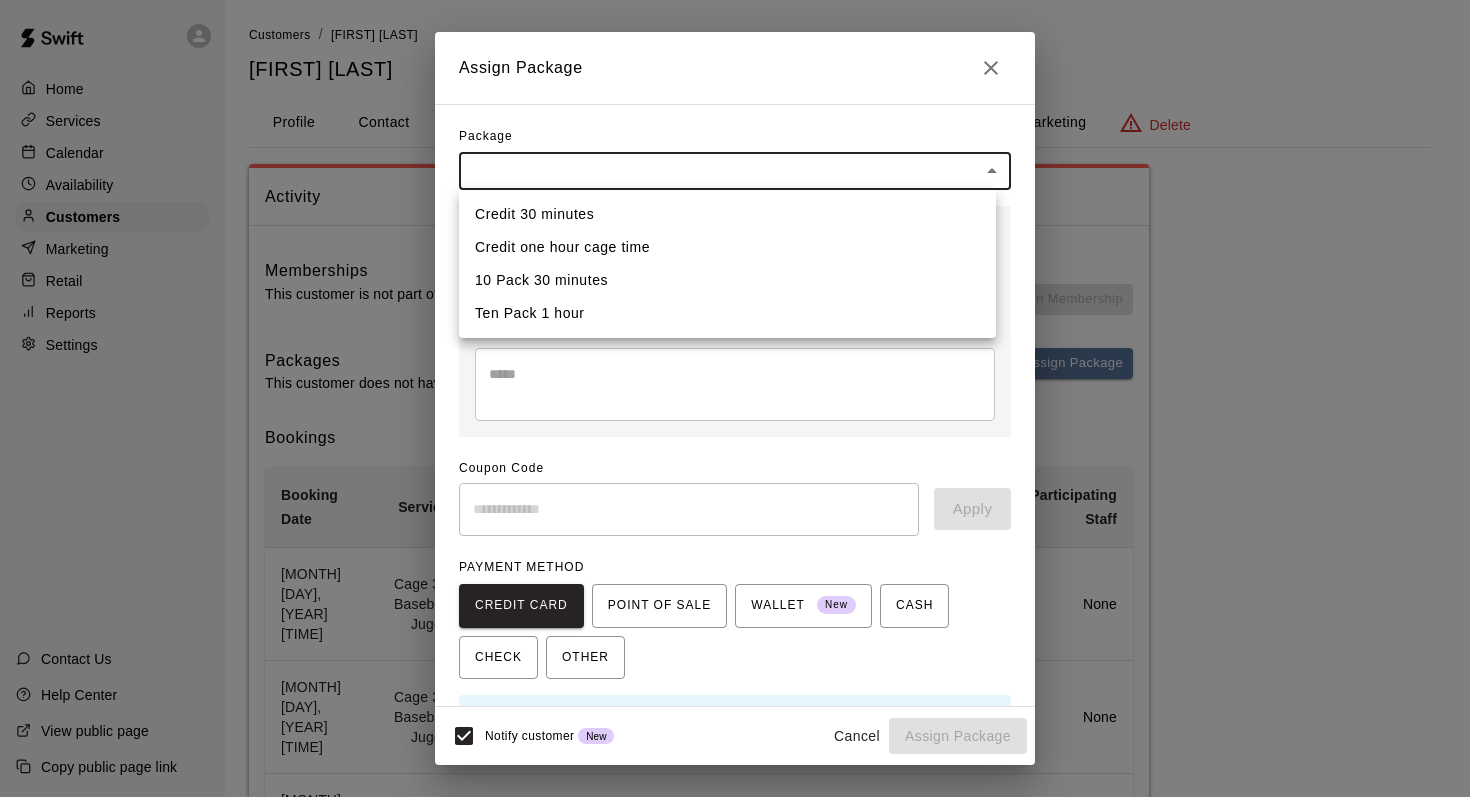 click on "Home Services Calendar Availability Customers Marketing Retail Reports Settings Contact Us Help Center View public page Copy public page link Customers / [FIRST] [LAST] [FIRST] [LAST] Profile Contact Family Wallet New Payments Invoices Credits Activity Marketing Delete Activity Memberships This customer is not part of any memberships. Assign Membership Packages This customer does not have any packages. Assign Package Bookings Booking Date Service For Amount Paid Payment Method Credits Used Attendance Status Participating Staff [MONTH] [DAY], [YEAR] [TIME] Cage 3 - Baseball Juggs [FIRST] [LAST] 33.9 Card N/A Unknown None [MONTH] [DAY], [YEAR] [TIME] Cage 3 - Baseball Juggs [FIRST] [LAST] 33.9 Card N/A Unknown None [MONTH] [DAY], [YEAR] [TIME] Cage 3 - Baseball Juggs [FIRST] [LAST] 33.9 Card N/A Unknown None [MONTH] [DAY], [YEAR] [TIME] Cage 3 - Baseball Juggs [FIRST] [LAST] 33.9 Card N/A Unknown None [MONTH] [DAY], [YEAR] [TIME] Cage 3 - Baseball Juggs [FIRST] [LAST] 33.9 Card N/A Unknown None [MONTH] [DAY], [YEAR] [TIME] 33.9 Card N/A" at bounding box center (735, 717) 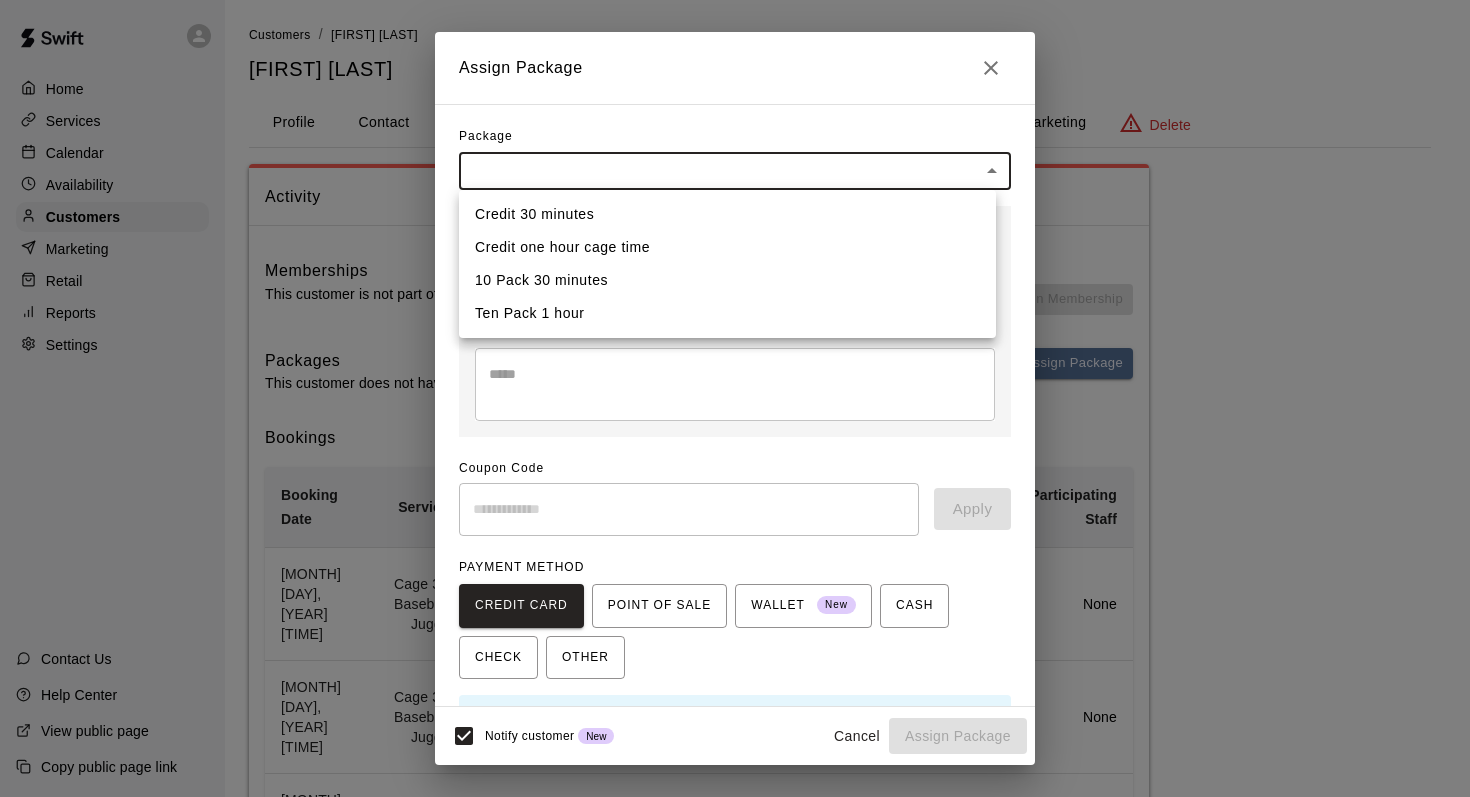 click on "Credit 30 minutes" at bounding box center (727, 214) 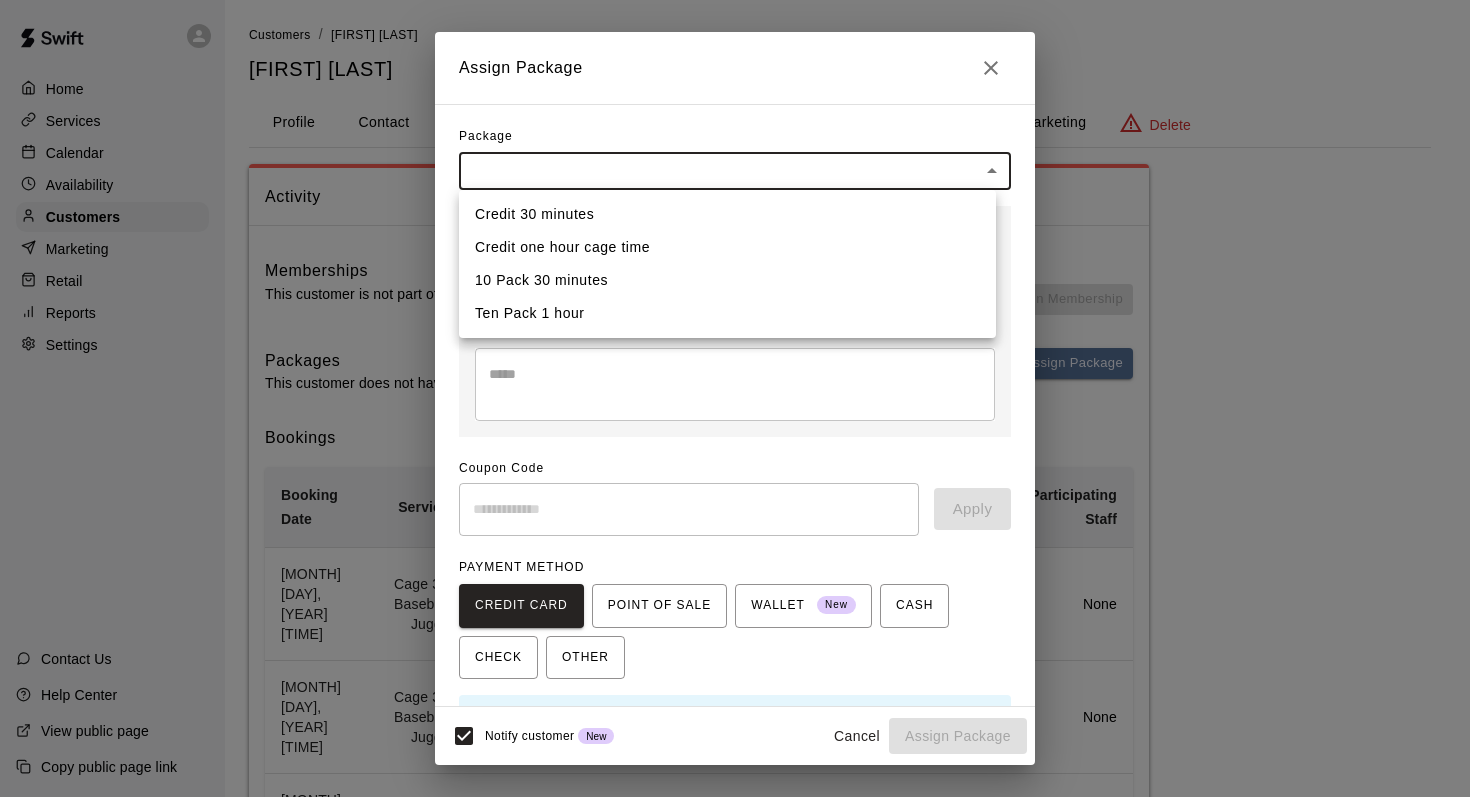 type on "**********" 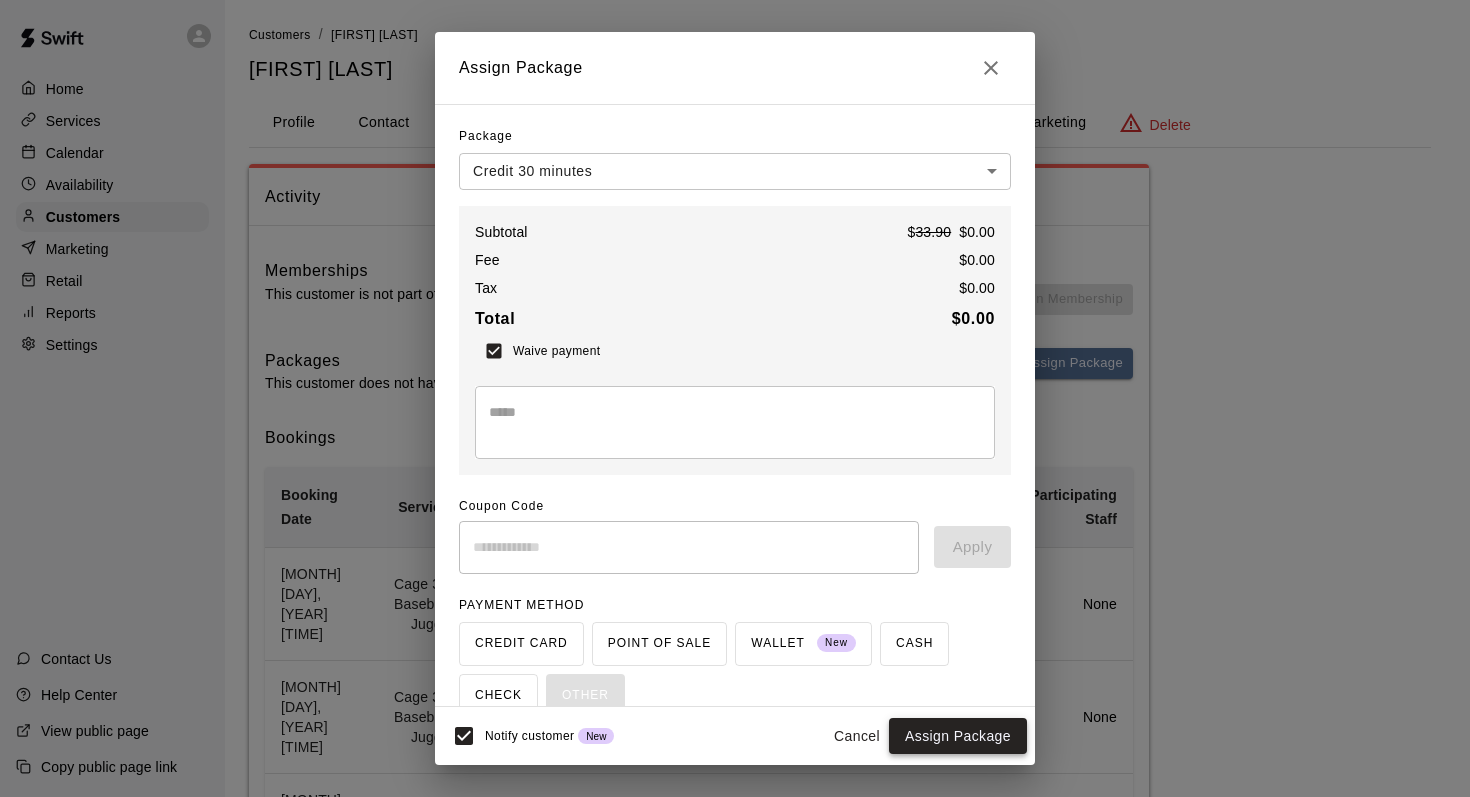 click on "Assign Package" at bounding box center [958, 736] 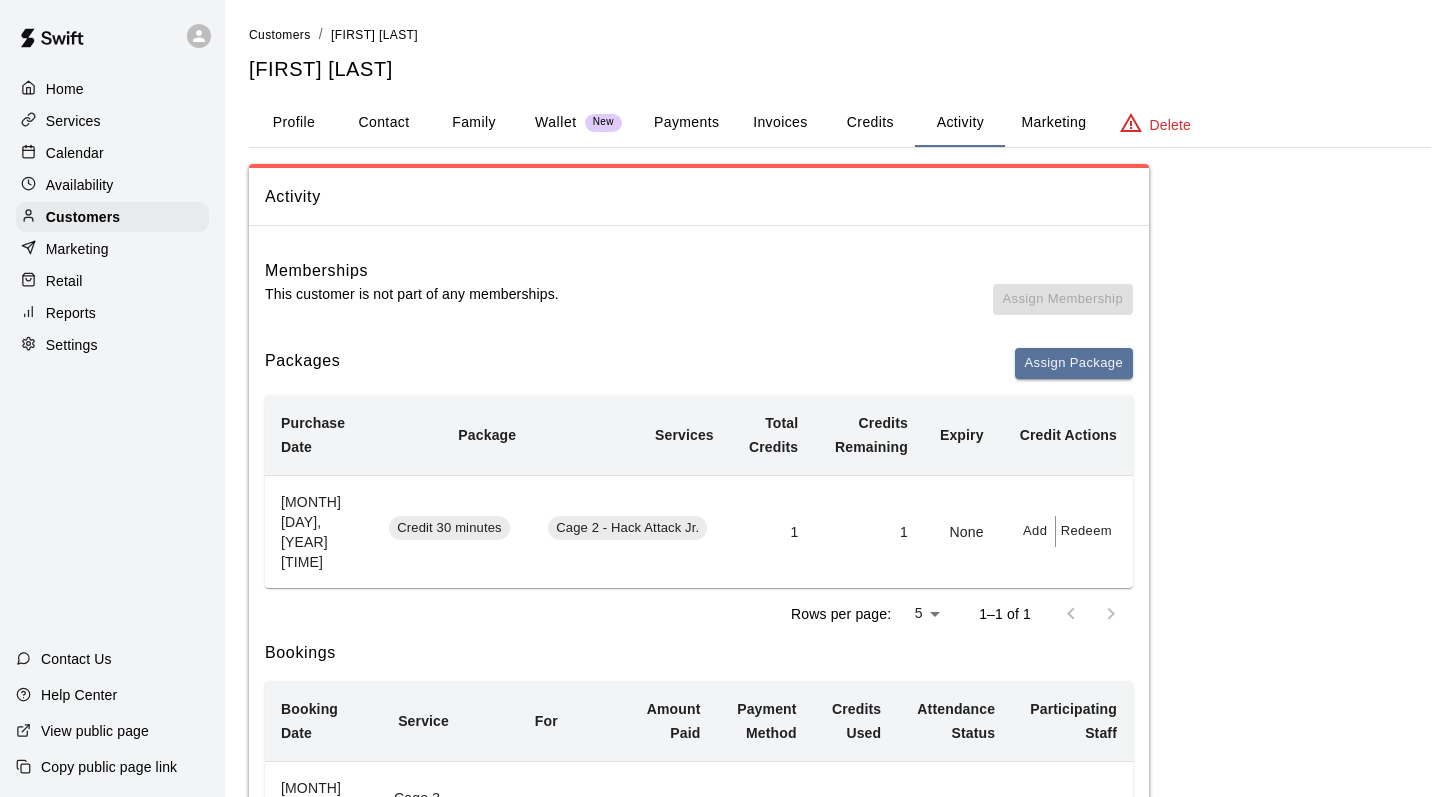 click on "Calendar" at bounding box center [75, 153] 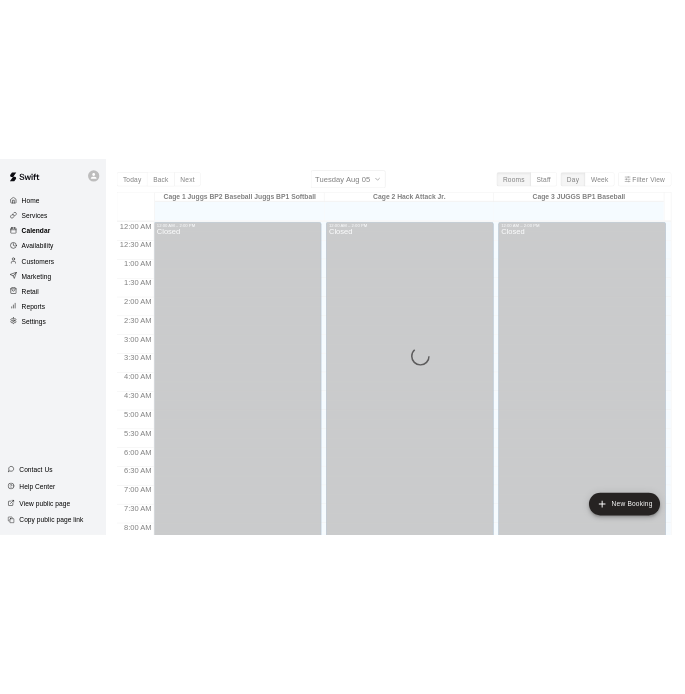 scroll, scrollTop: 1174, scrollLeft: 0, axis: vertical 